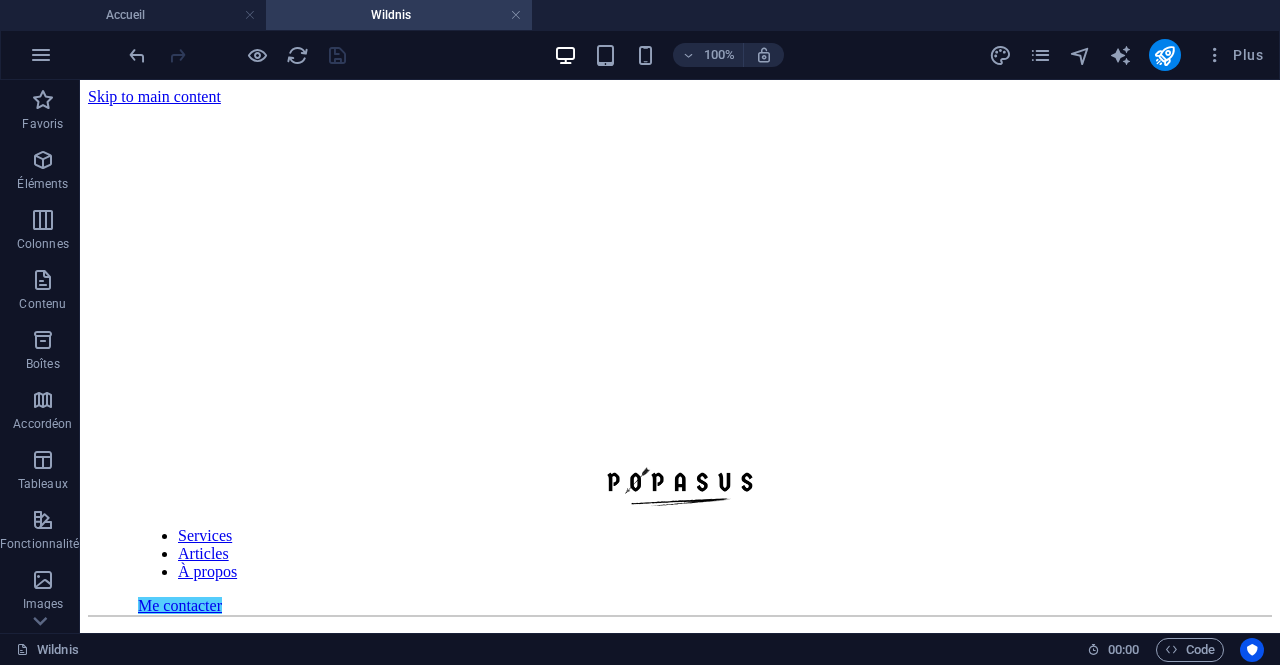 scroll, scrollTop: 0, scrollLeft: 0, axis: both 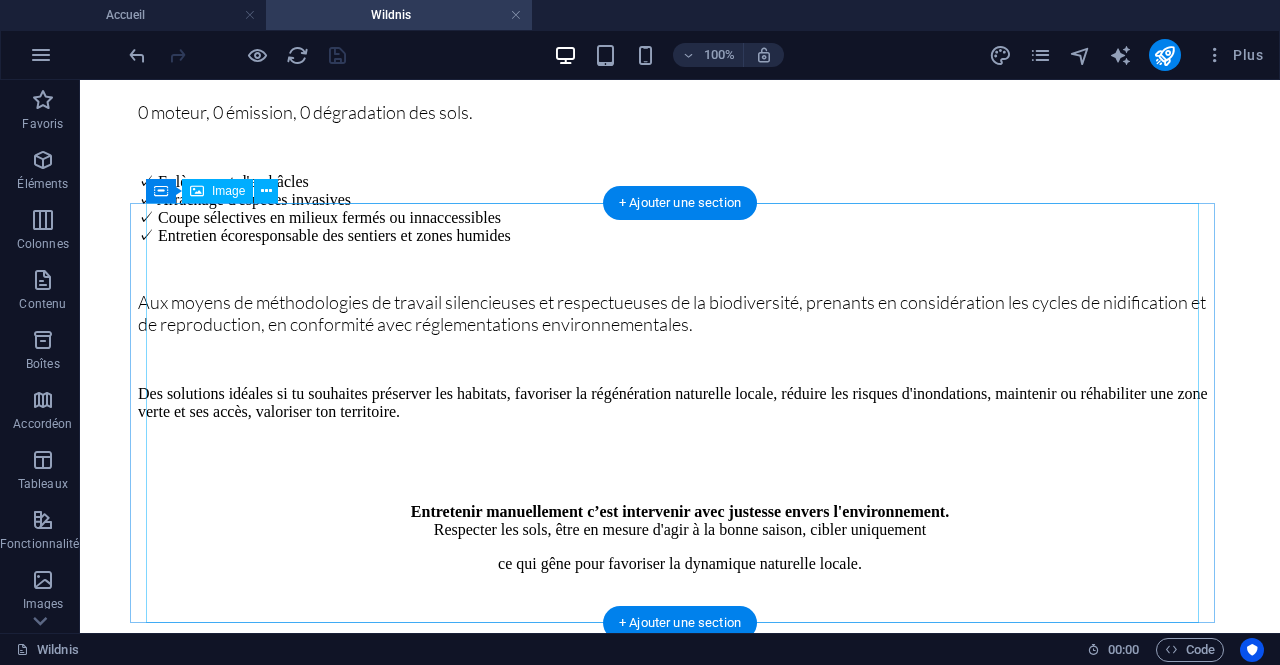 click at bounding box center [680, 950] 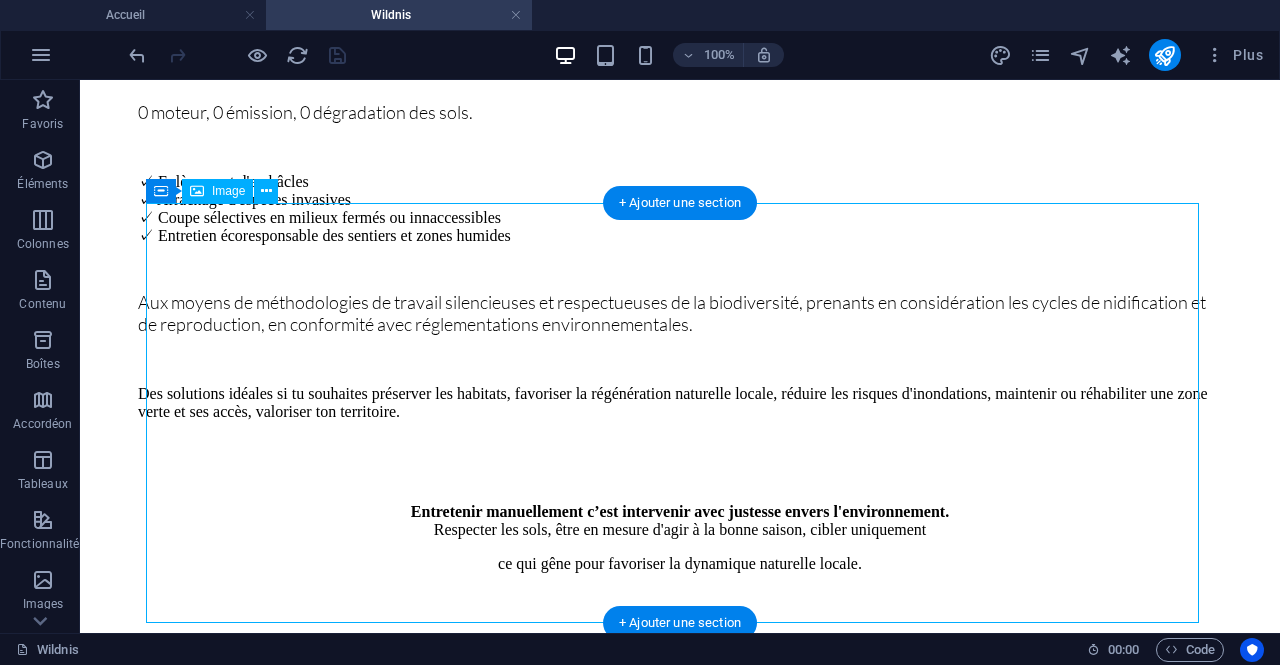 click at bounding box center (680, 950) 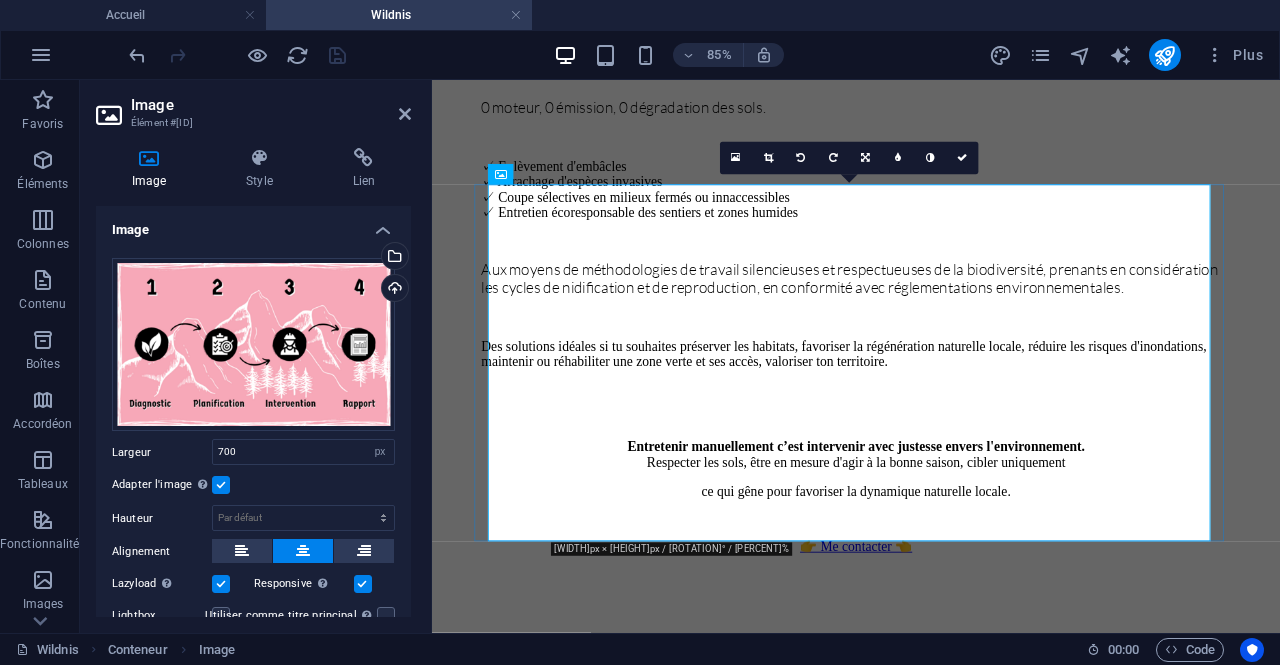 scroll, scrollTop: 2068, scrollLeft: 0, axis: vertical 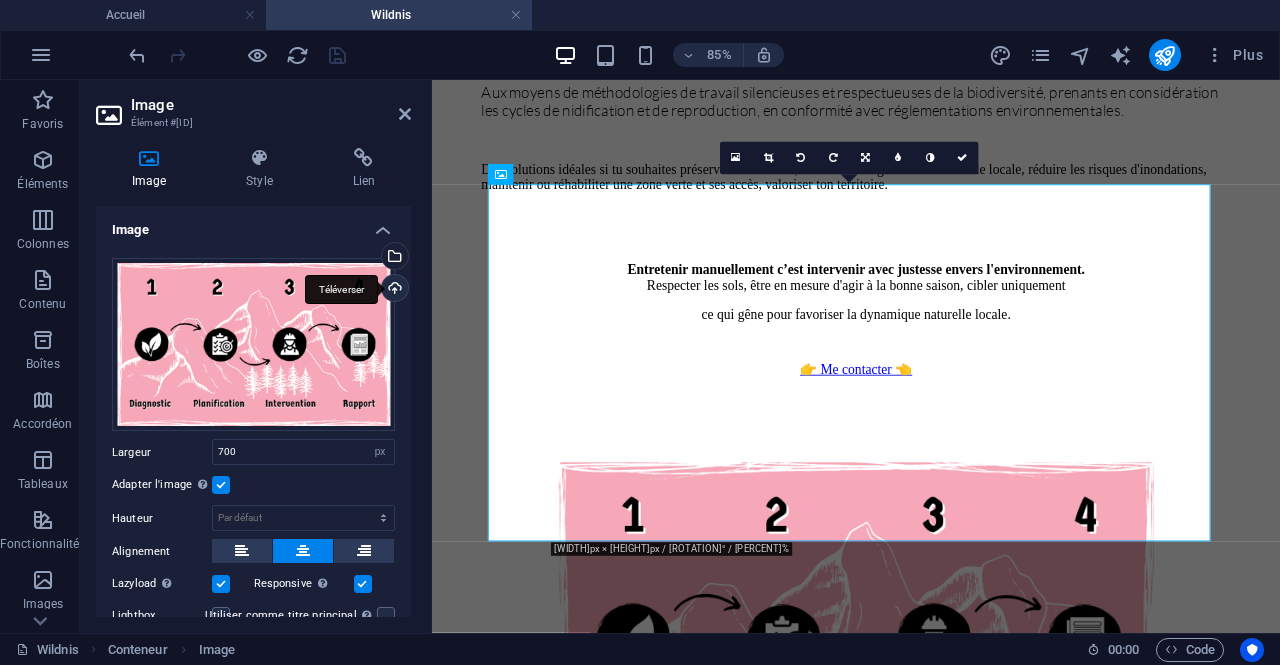 click on "Téléverser" at bounding box center (393, 290) 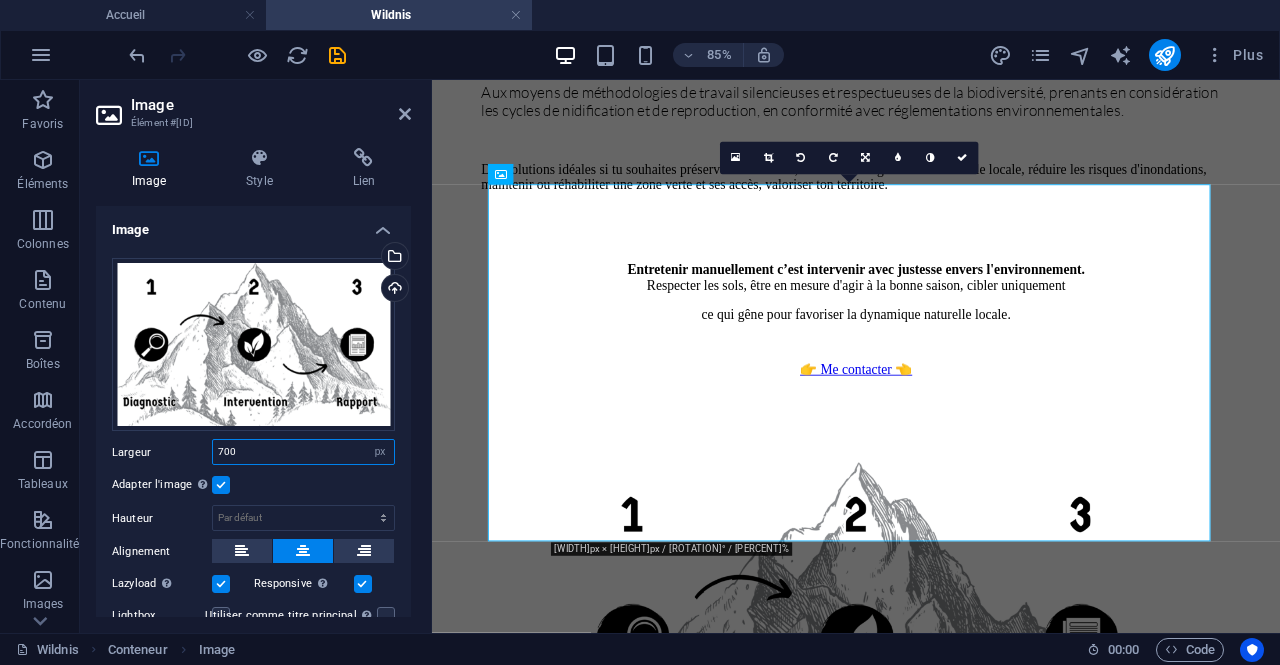 click on "700" at bounding box center [303, 452] 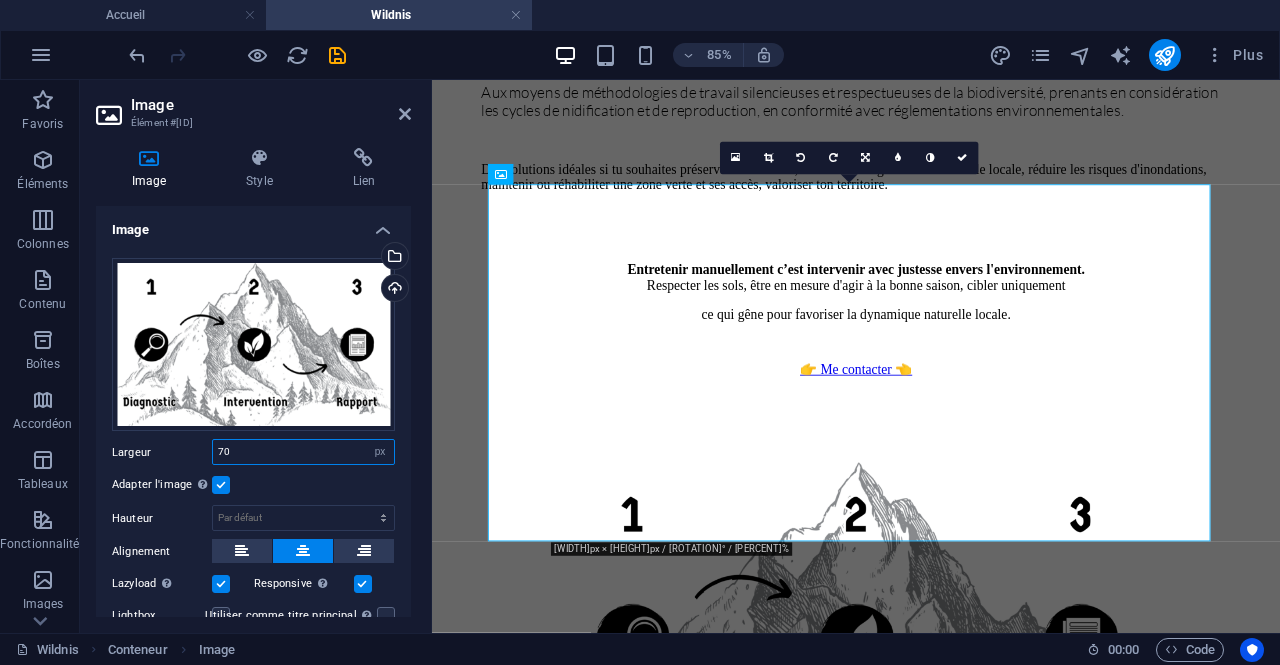 type on "7" 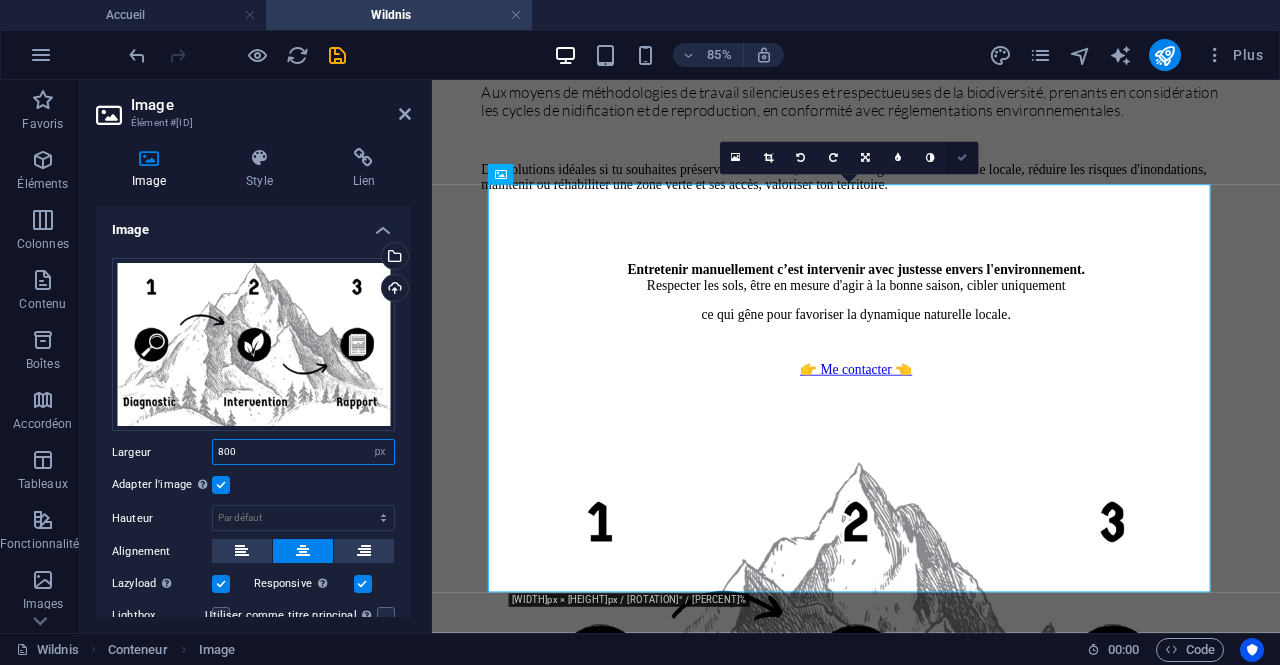 type on "800" 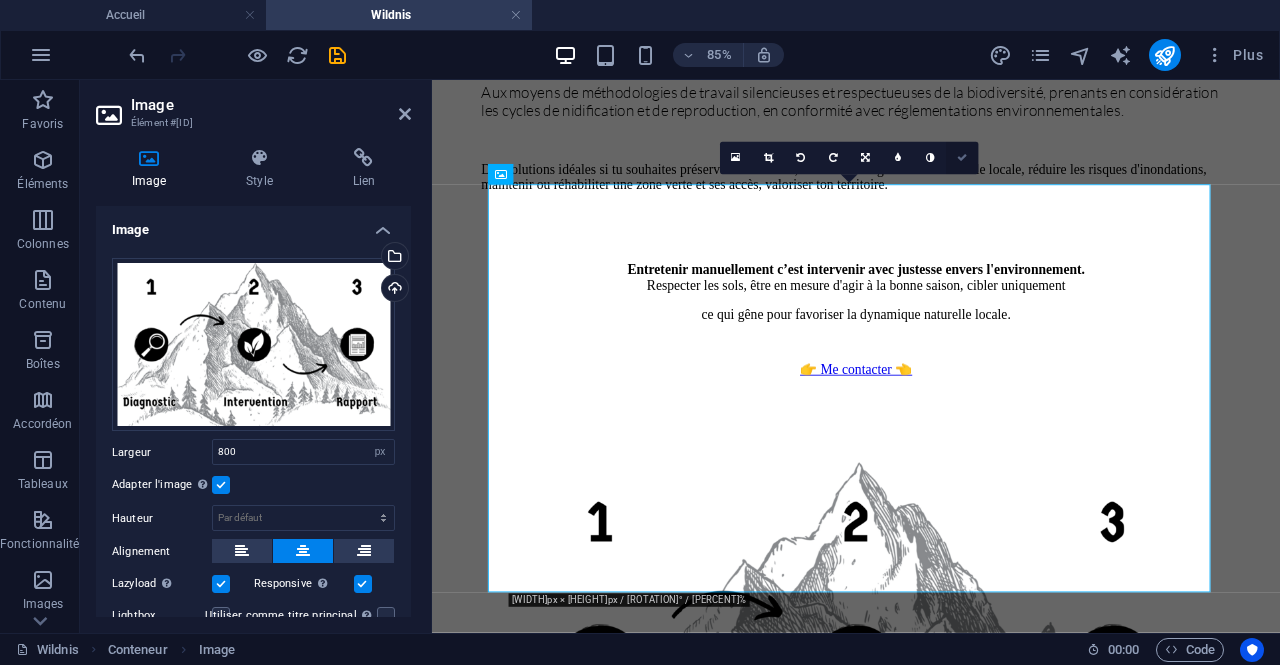click at bounding box center (962, 158) 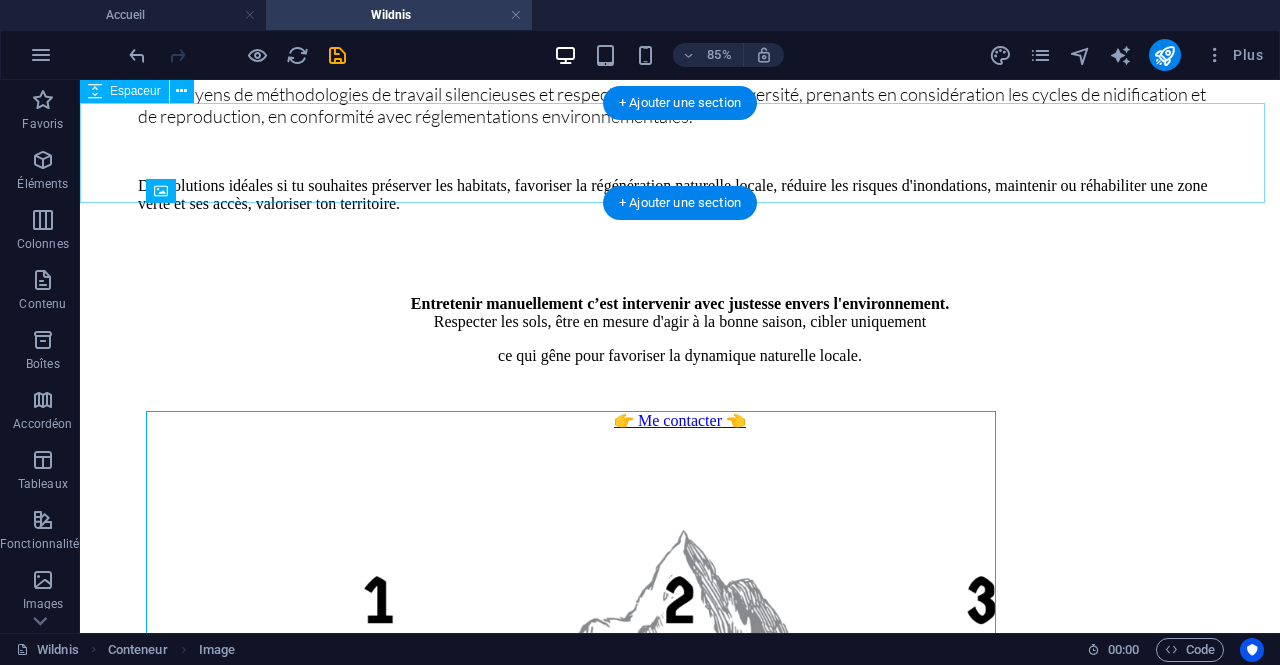scroll, scrollTop: 1860, scrollLeft: 0, axis: vertical 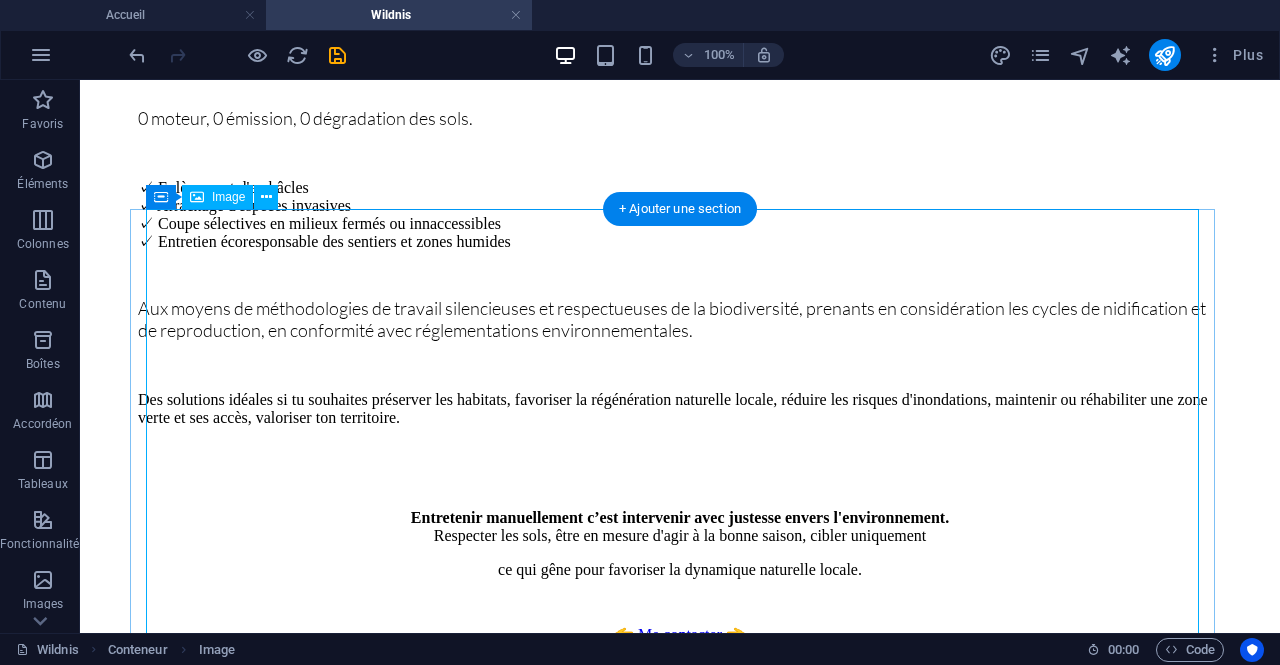click at bounding box center (680, 986) 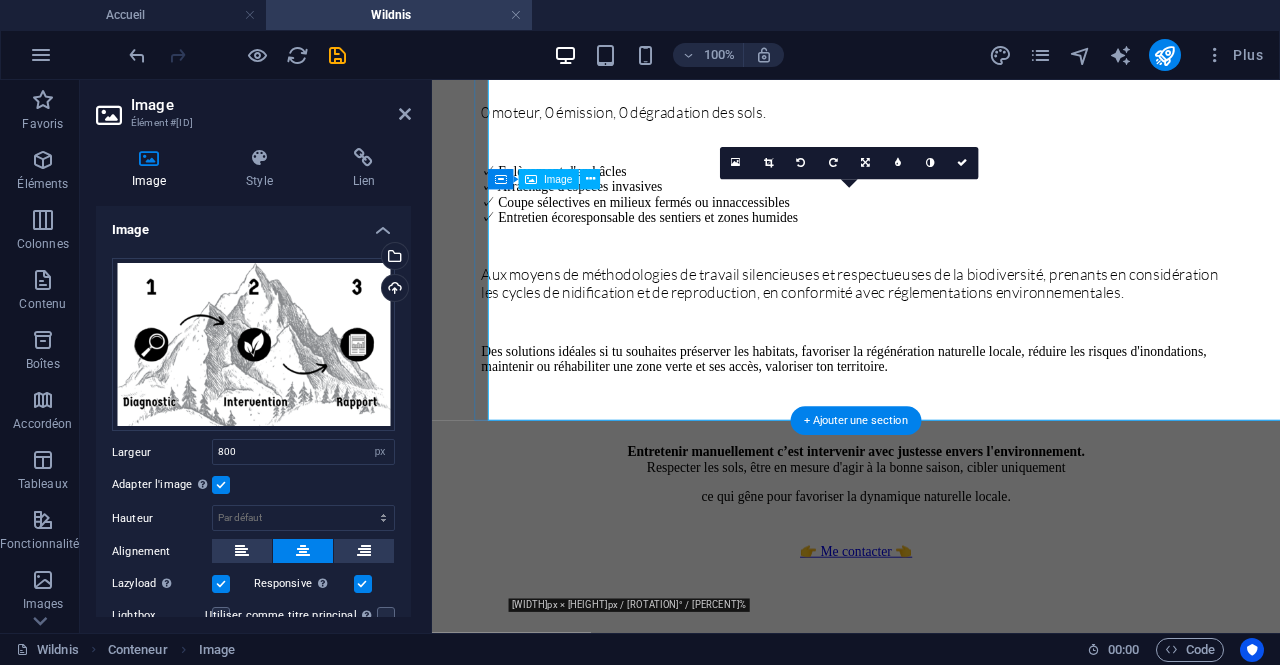 scroll, scrollTop: 2062, scrollLeft: 0, axis: vertical 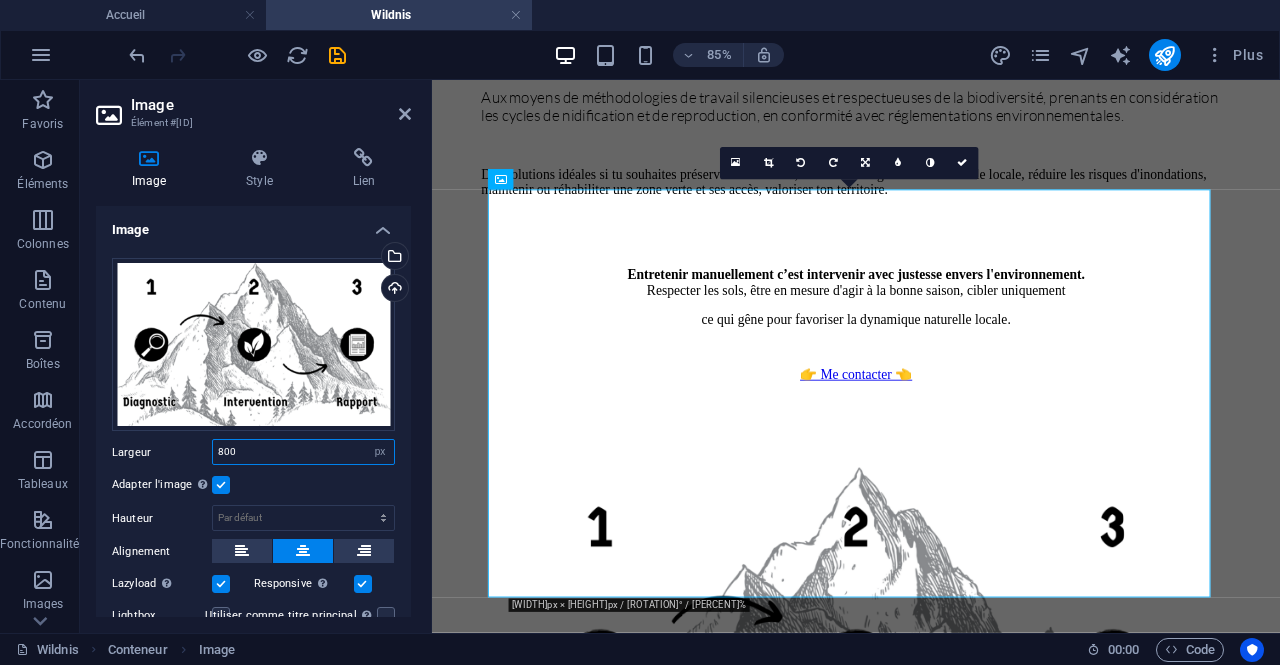 click on "800" at bounding box center [303, 452] 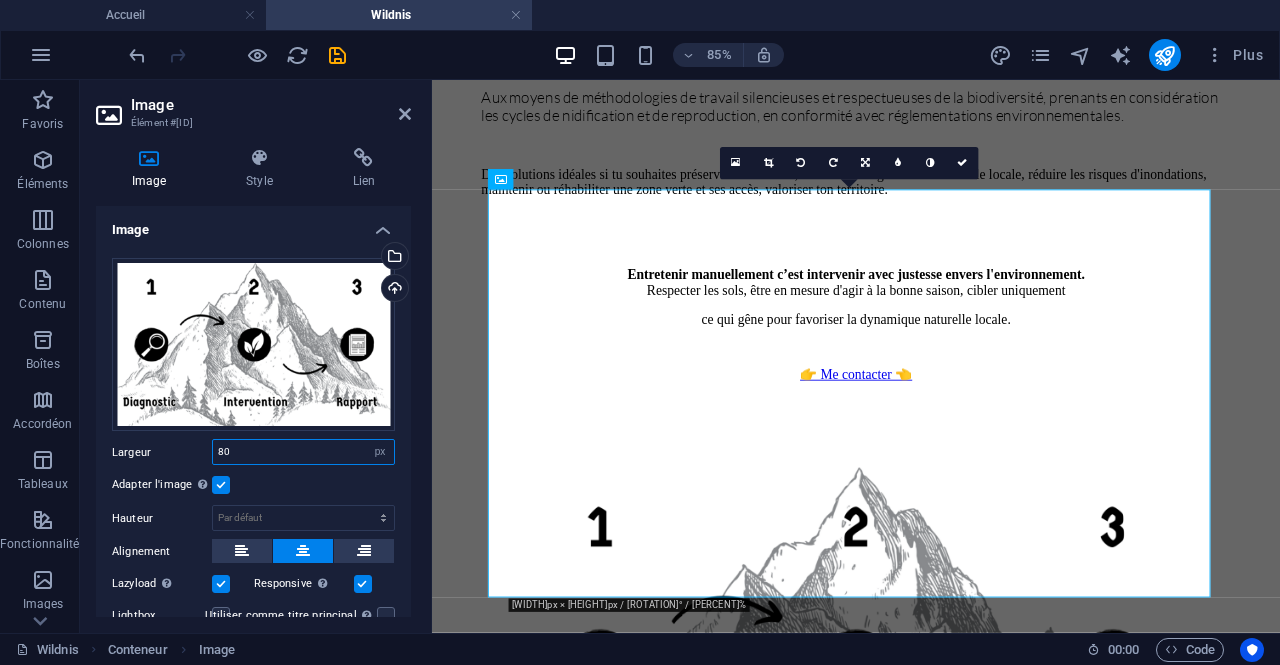 type on "8" 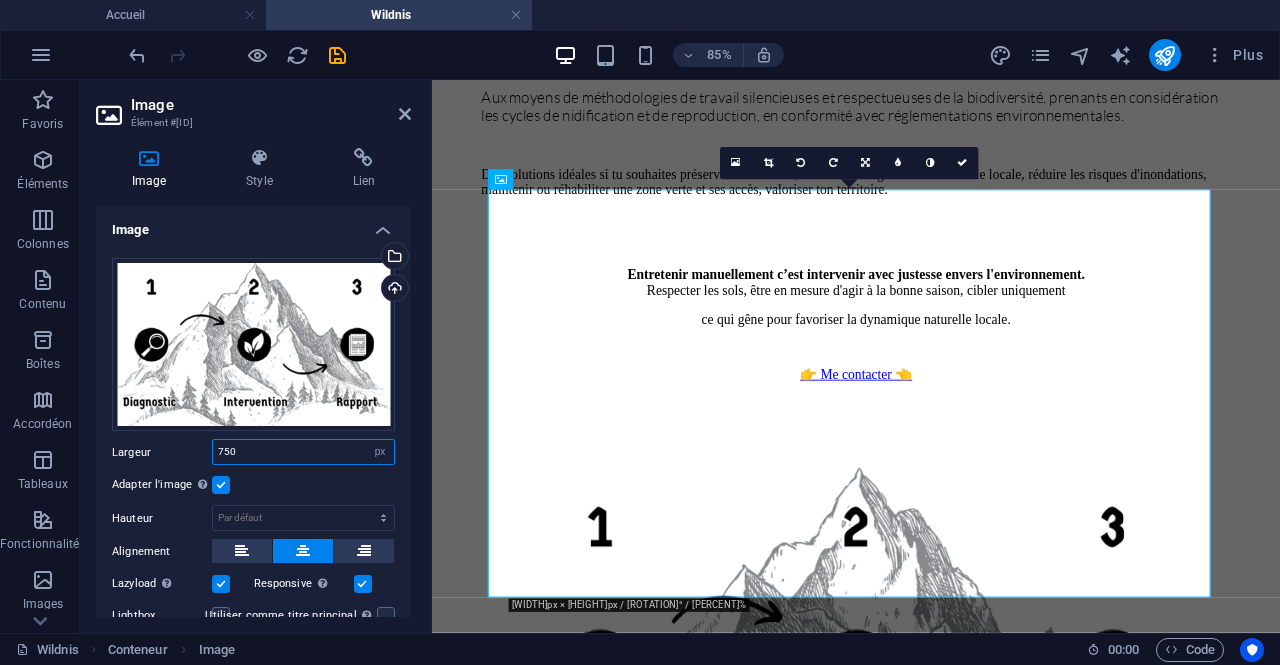 type on "750" 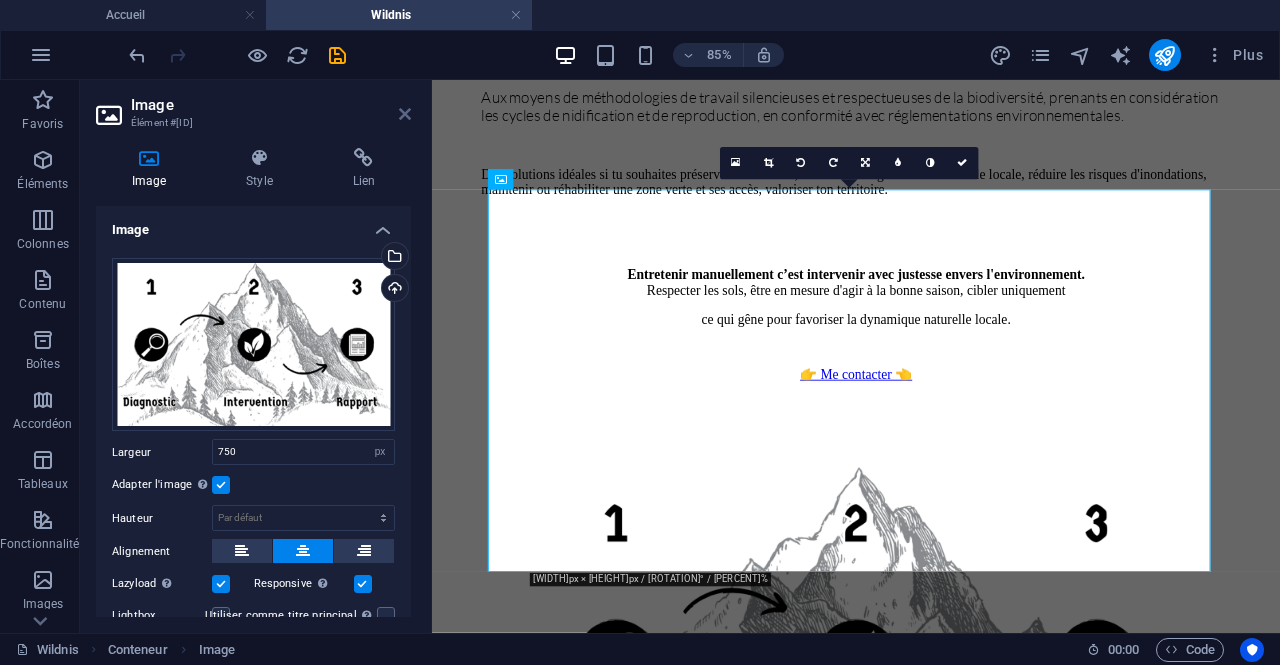 click at bounding box center [405, 114] 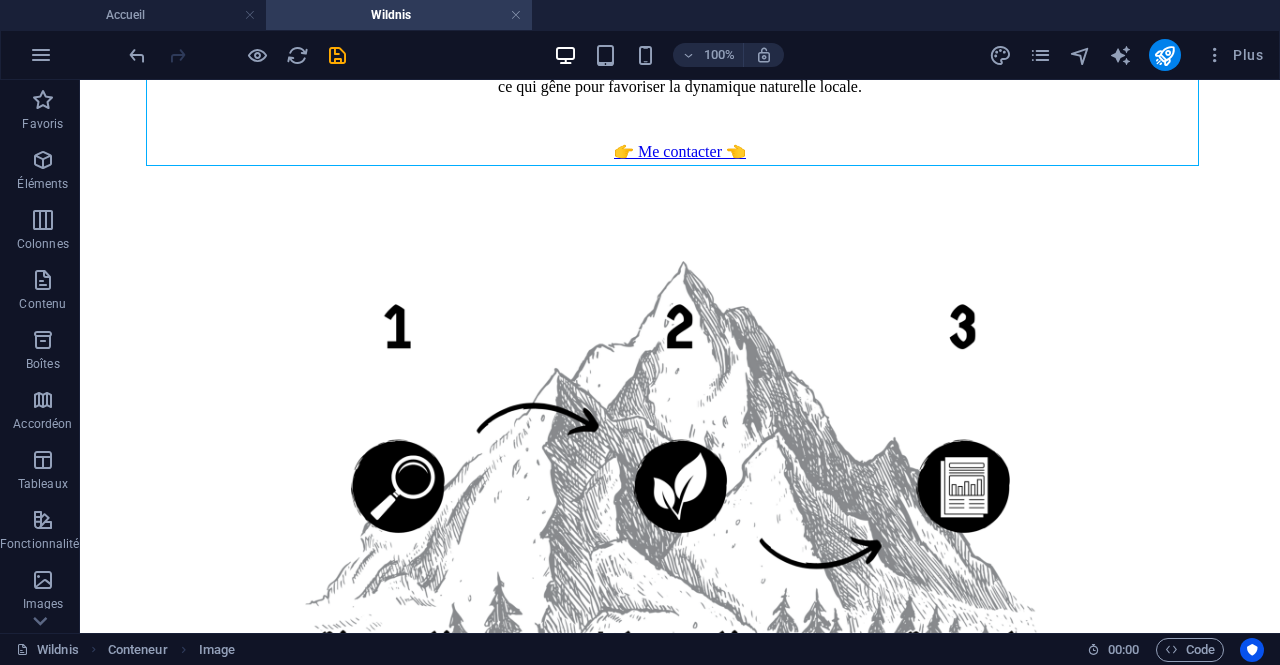 scroll, scrollTop: 2347, scrollLeft: 0, axis: vertical 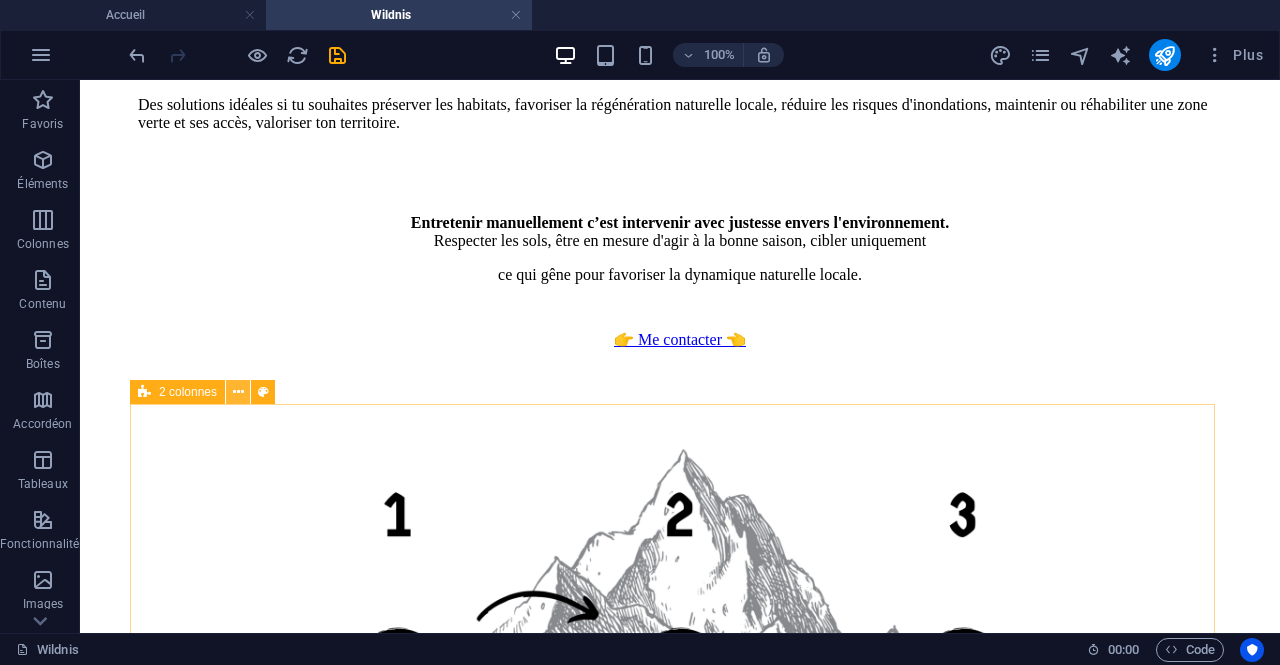 click at bounding box center [238, 392] 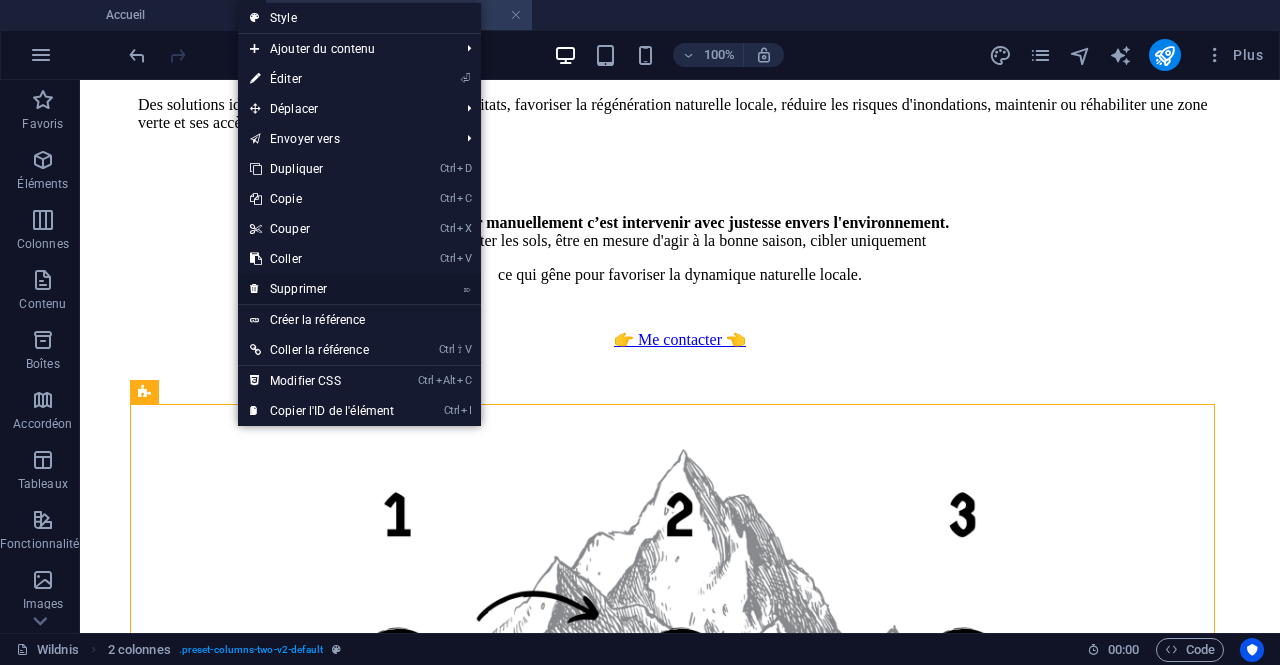 click on "⌦  Supprimer" at bounding box center [322, 289] 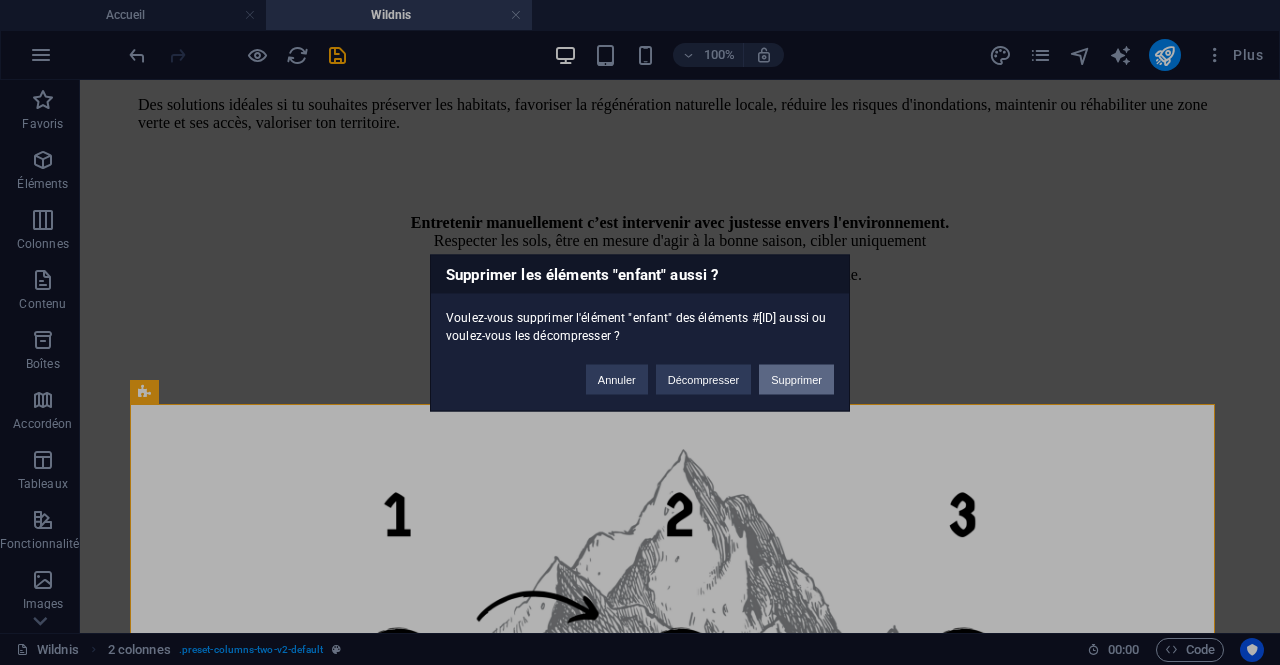 click on "Supprimer" at bounding box center [796, 379] 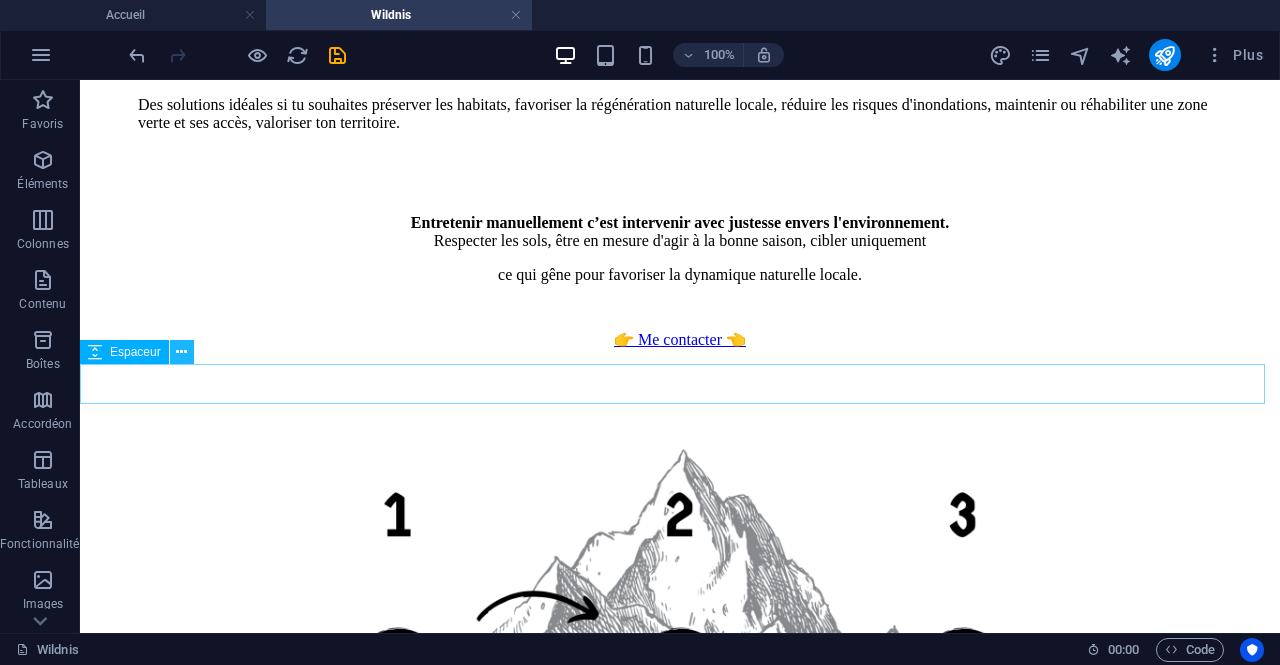 click at bounding box center [181, 352] 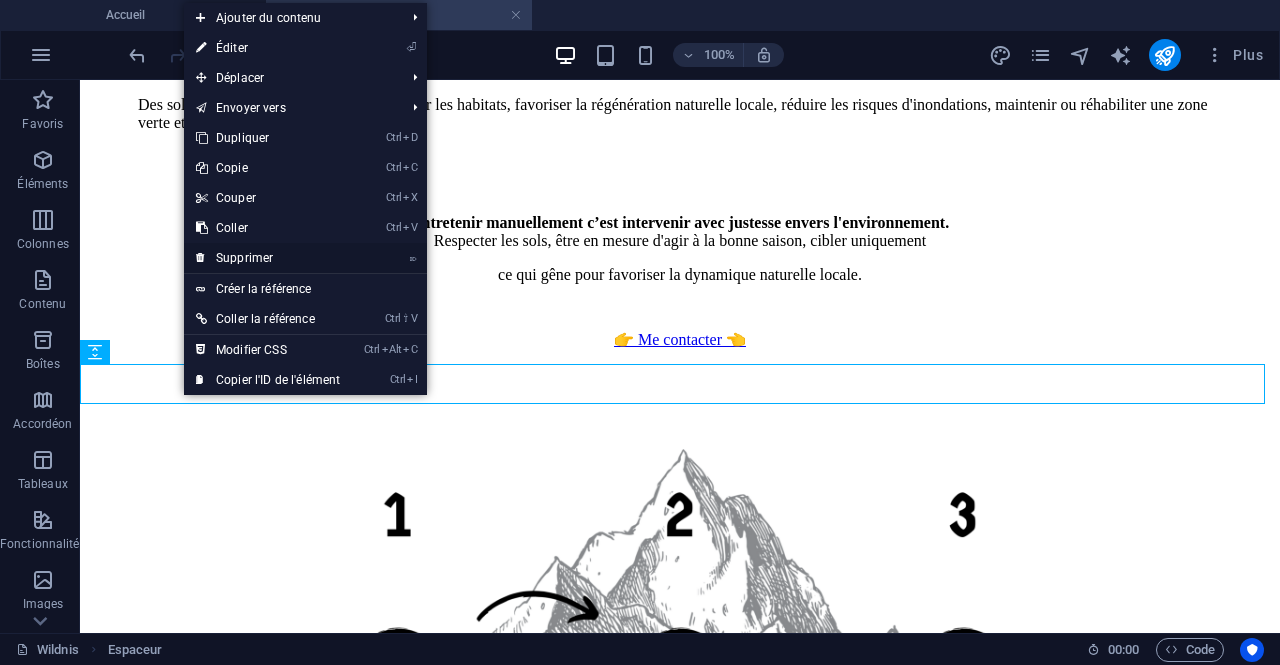 click on "⌦  Supprimer" at bounding box center (268, 258) 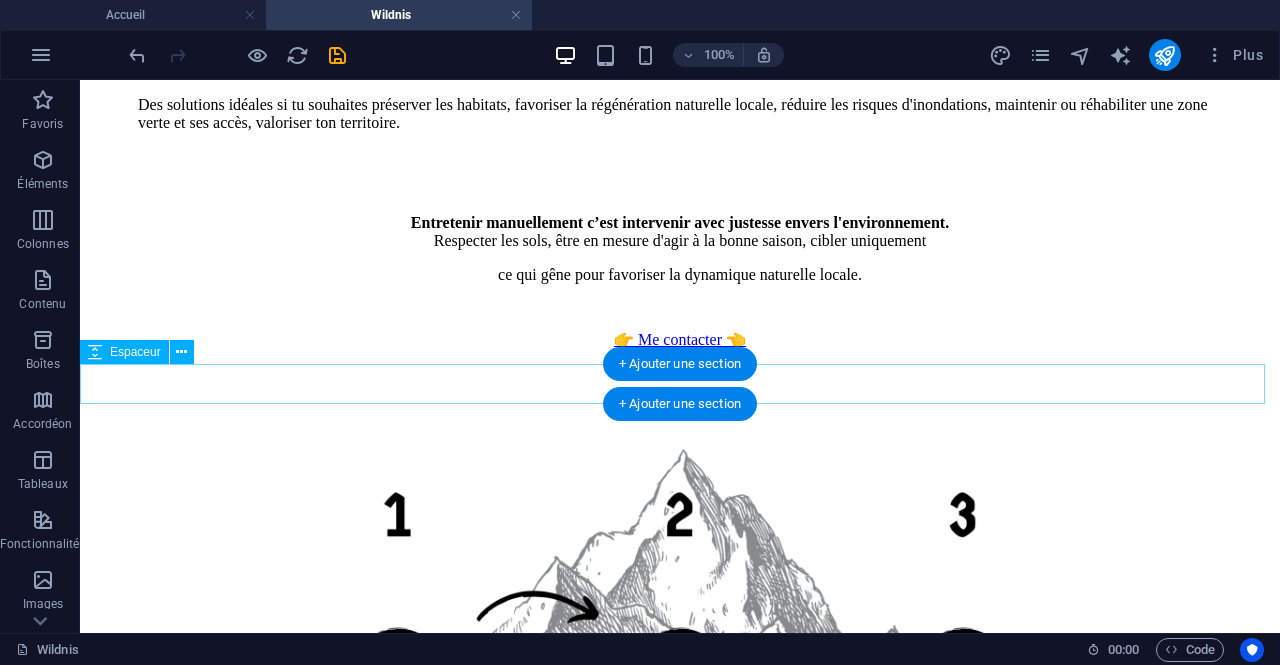 click at bounding box center (680, 923) 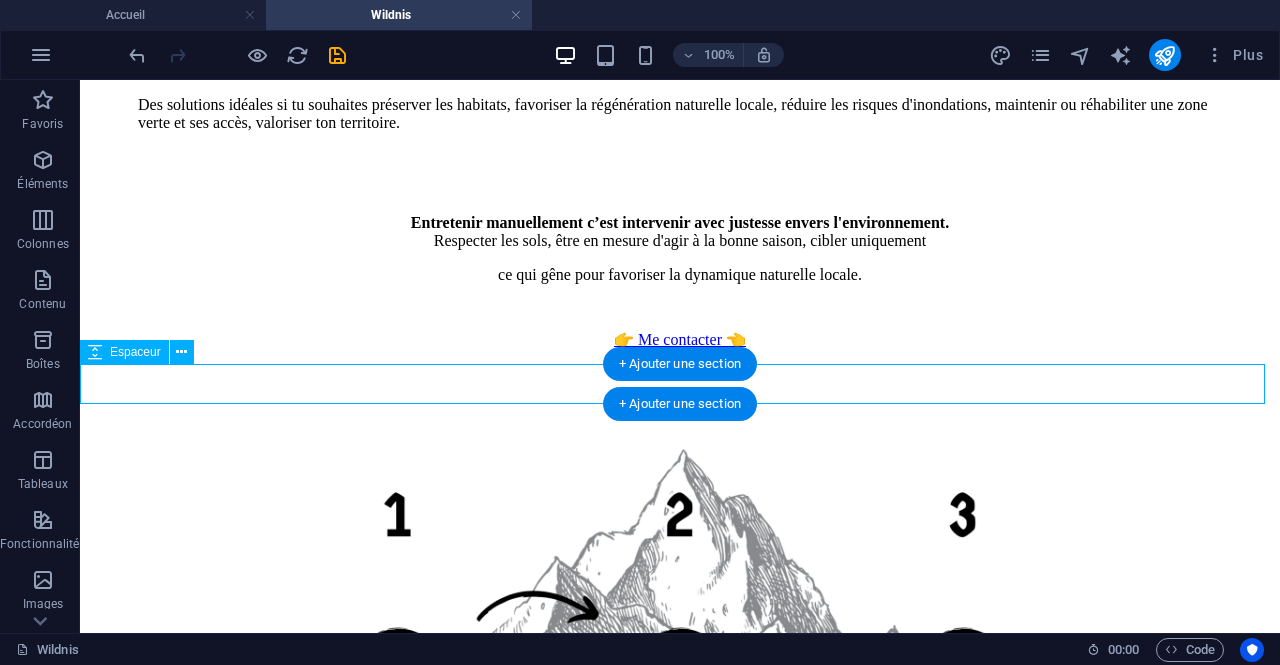 click at bounding box center [680, 923] 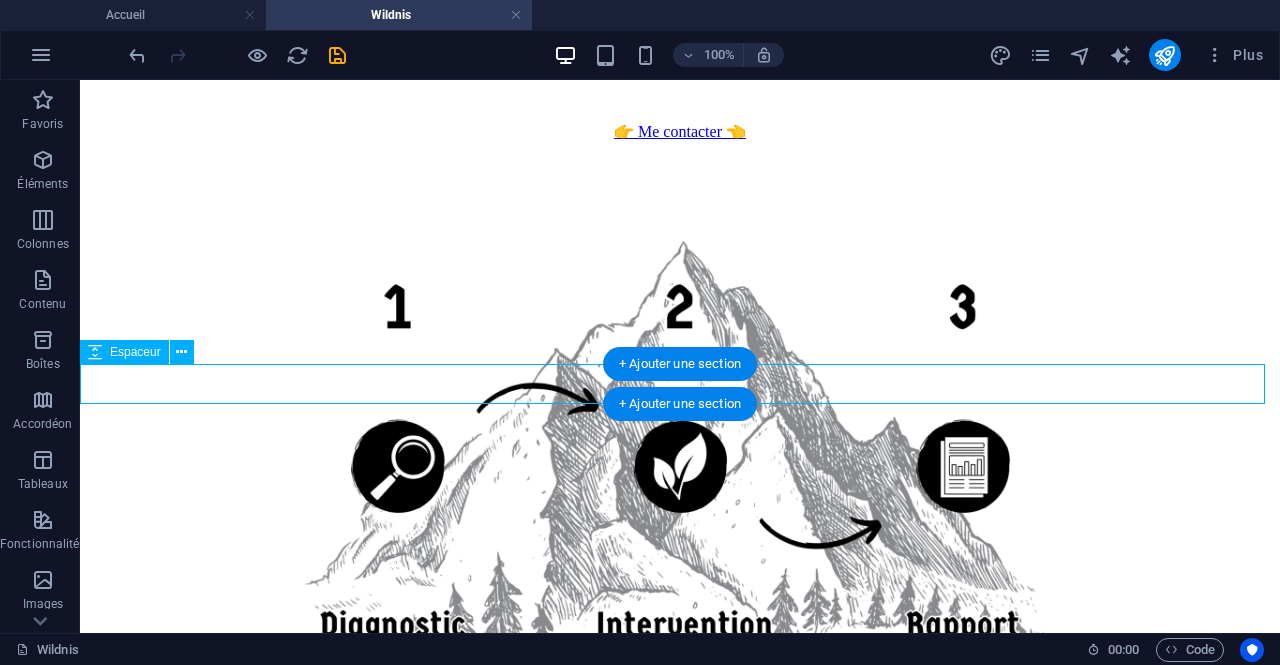 select on "px" 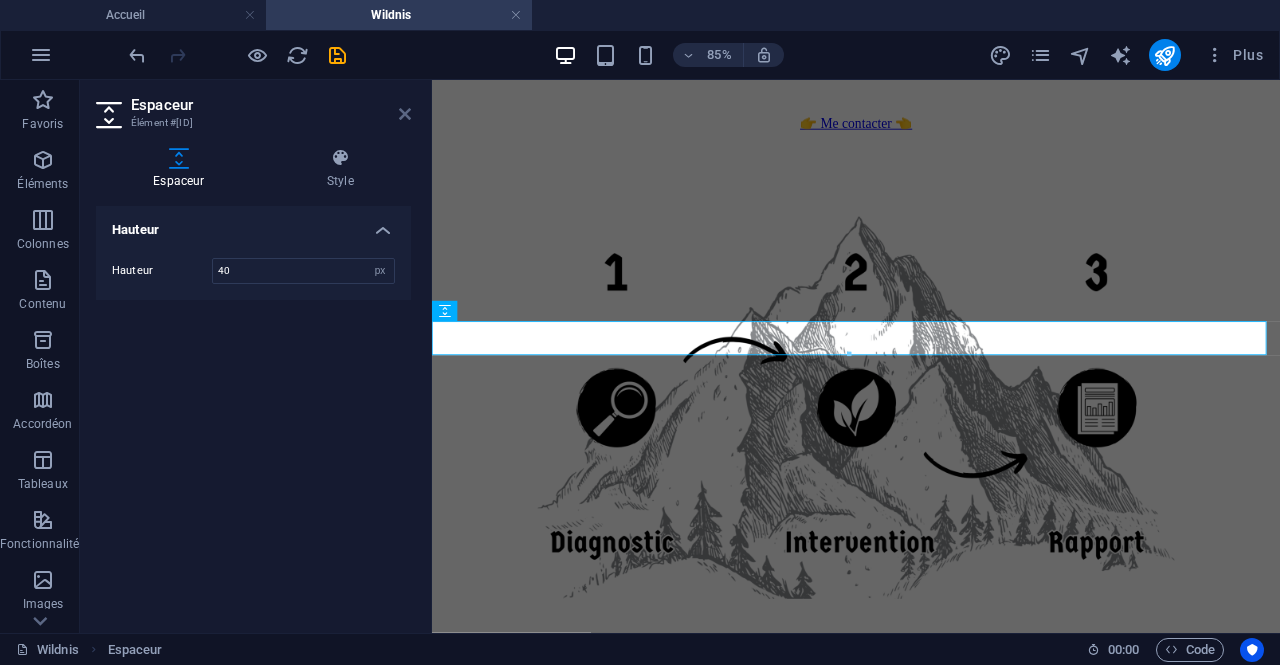 click at bounding box center [405, 114] 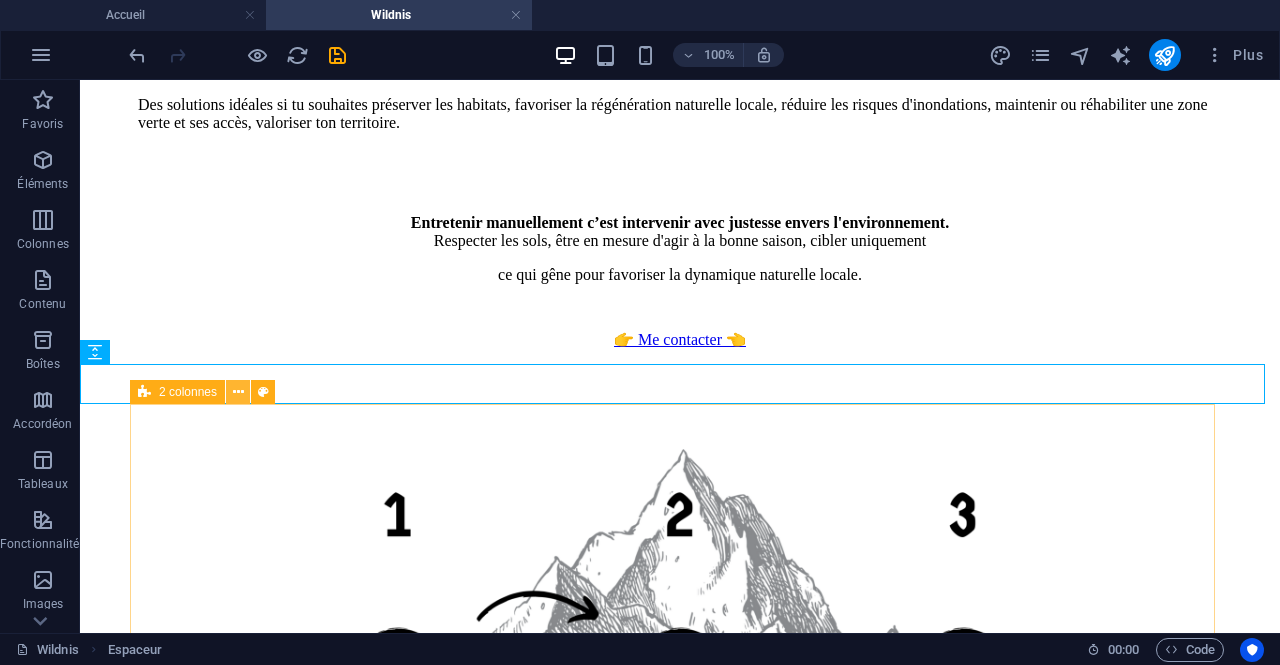 click at bounding box center [238, 392] 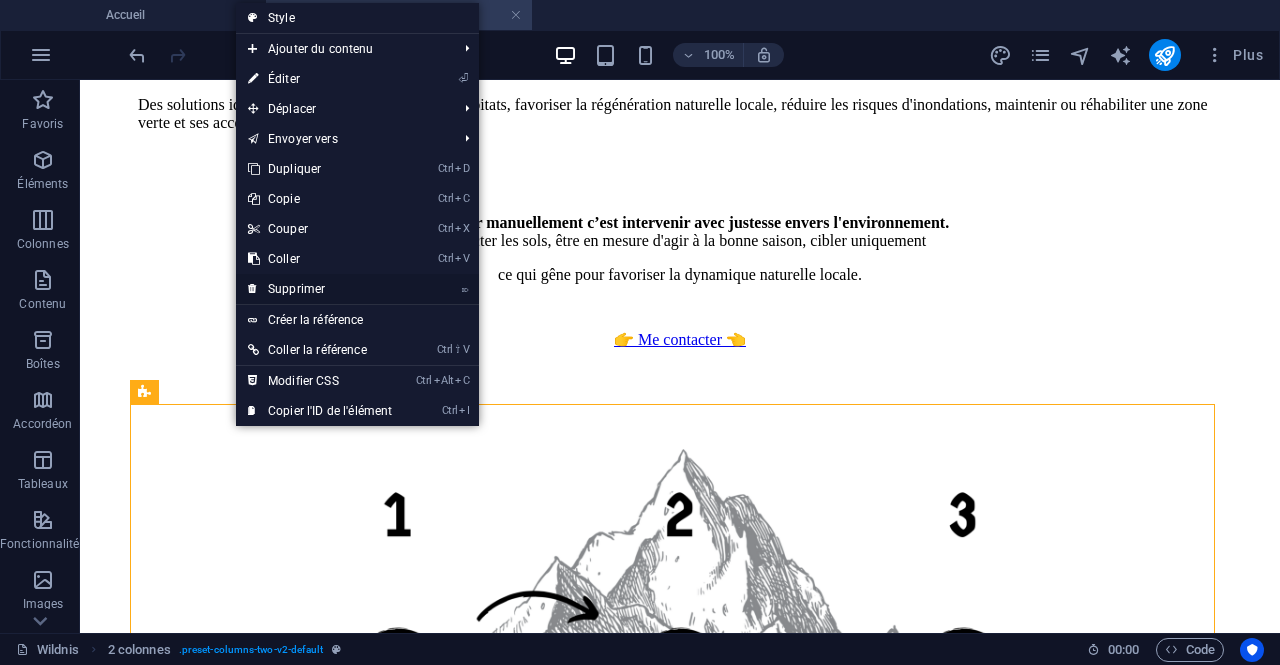 click on "⌦  Supprimer" at bounding box center (320, 289) 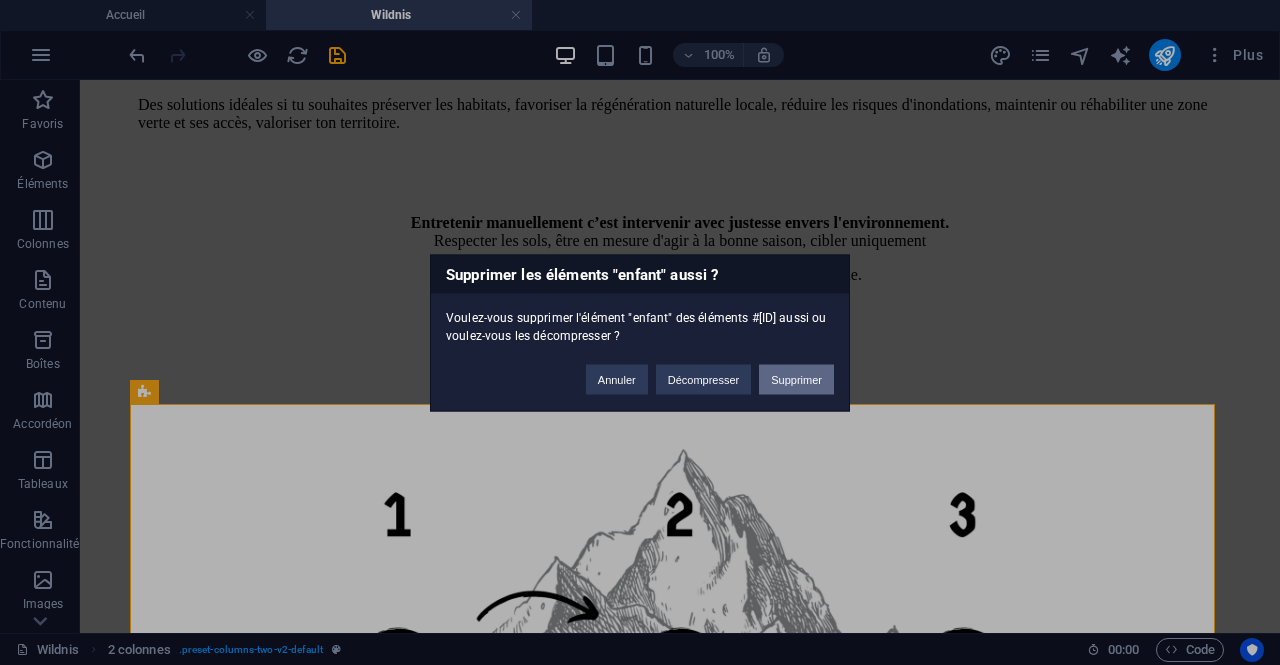 click on "Supprimer" at bounding box center (796, 379) 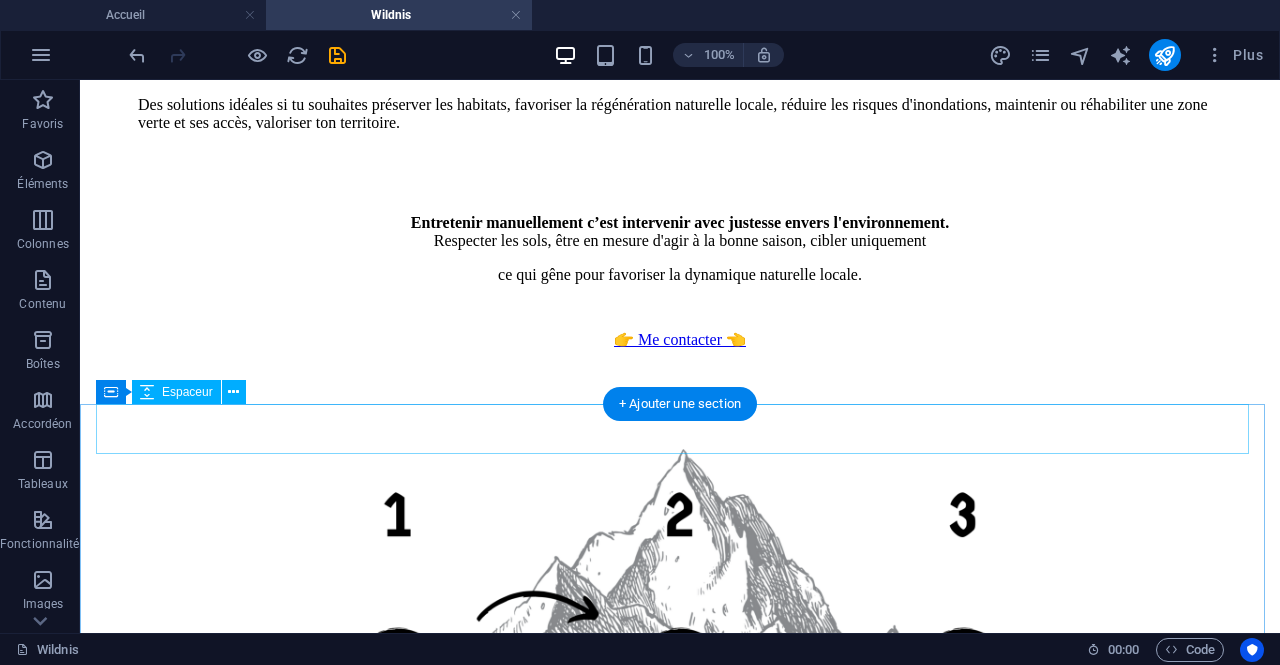 click at bounding box center (680, 968) 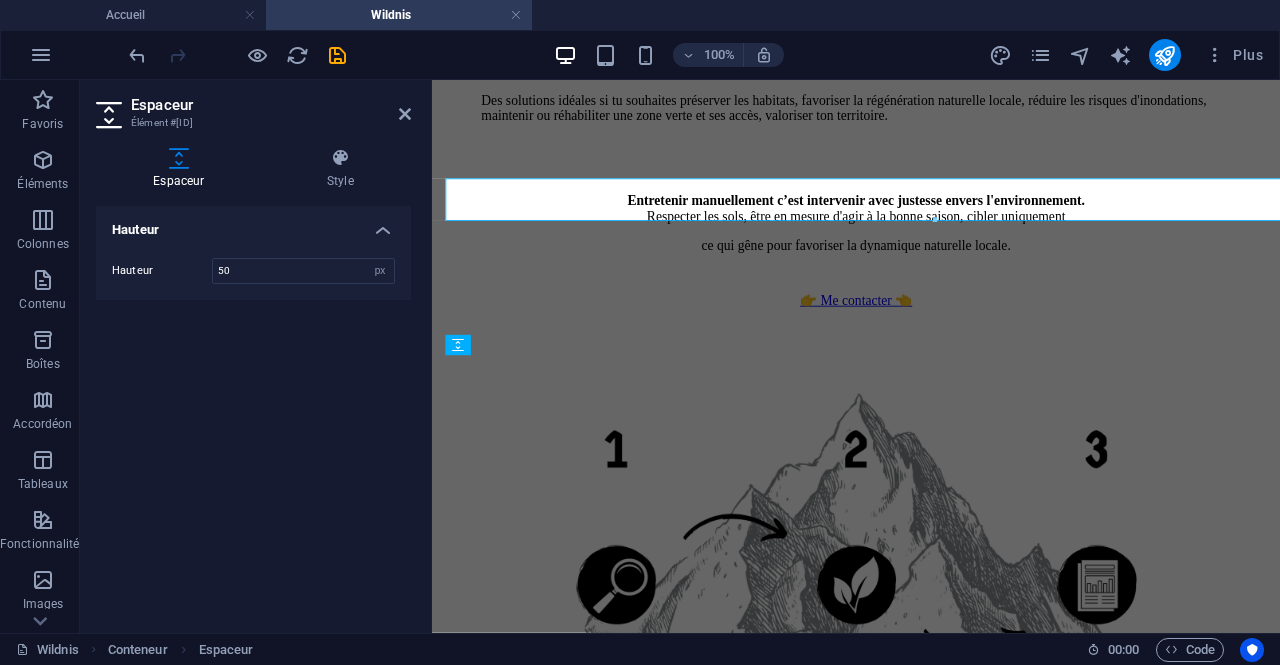 scroll, scrollTop: 2357, scrollLeft: 0, axis: vertical 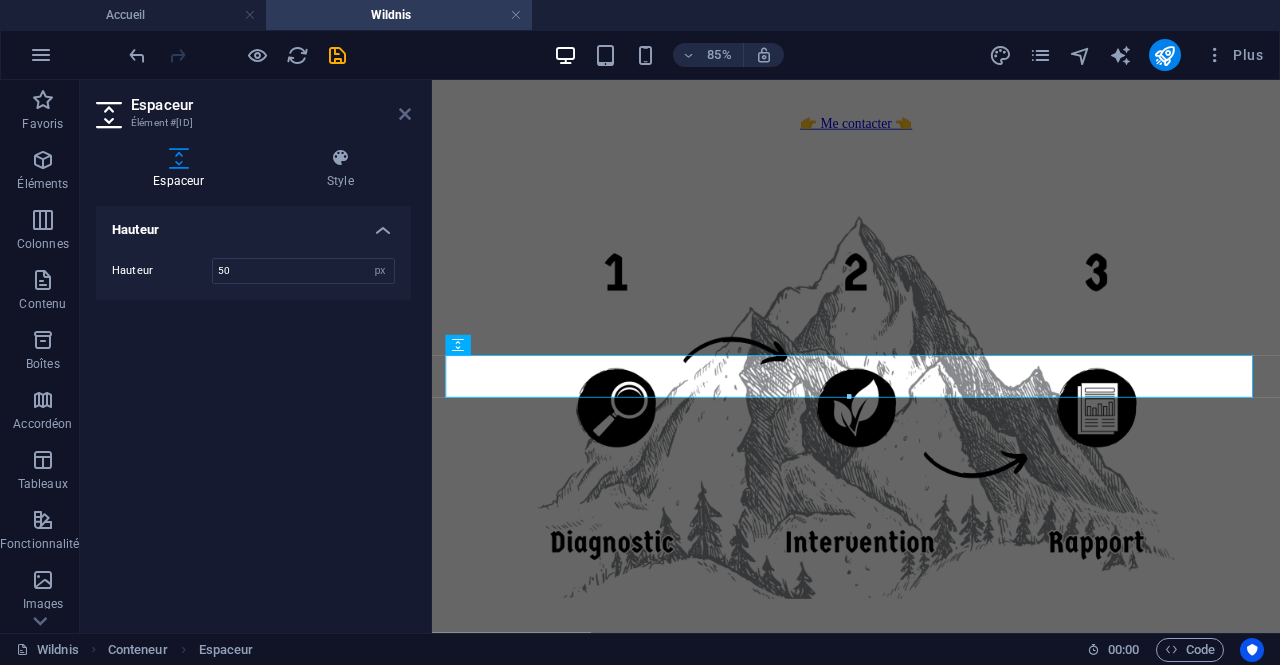 click at bounding box center [405, 114] 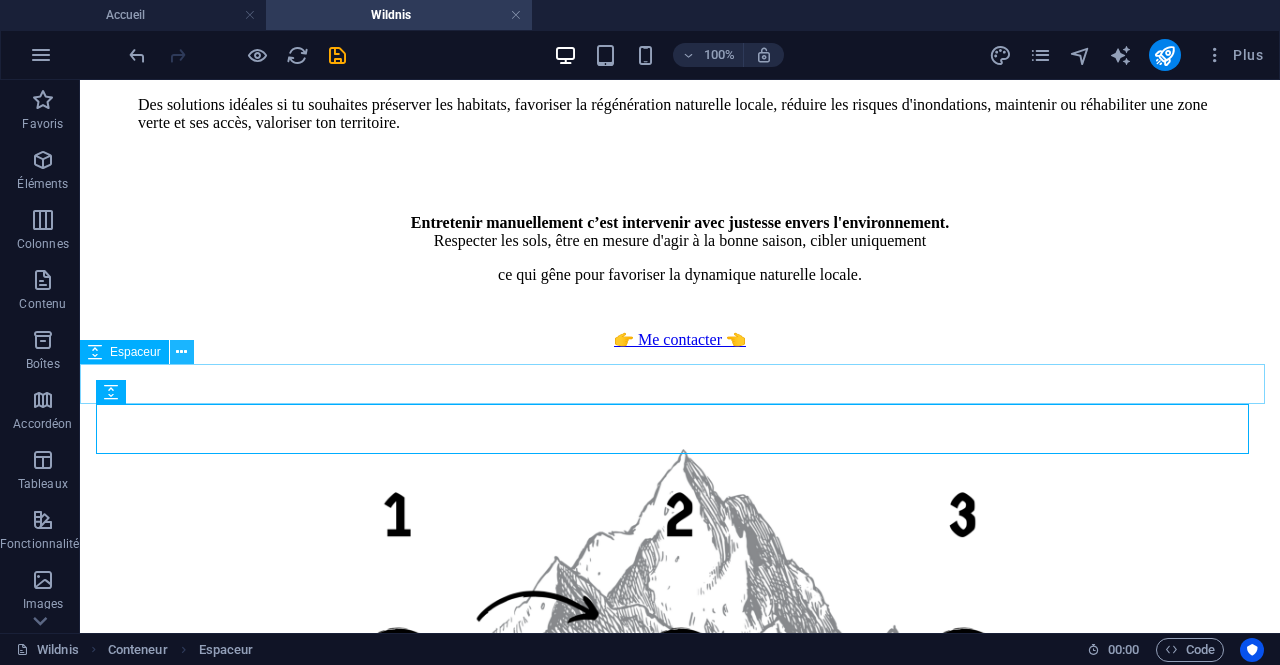 click at bounding box center [181, 352] 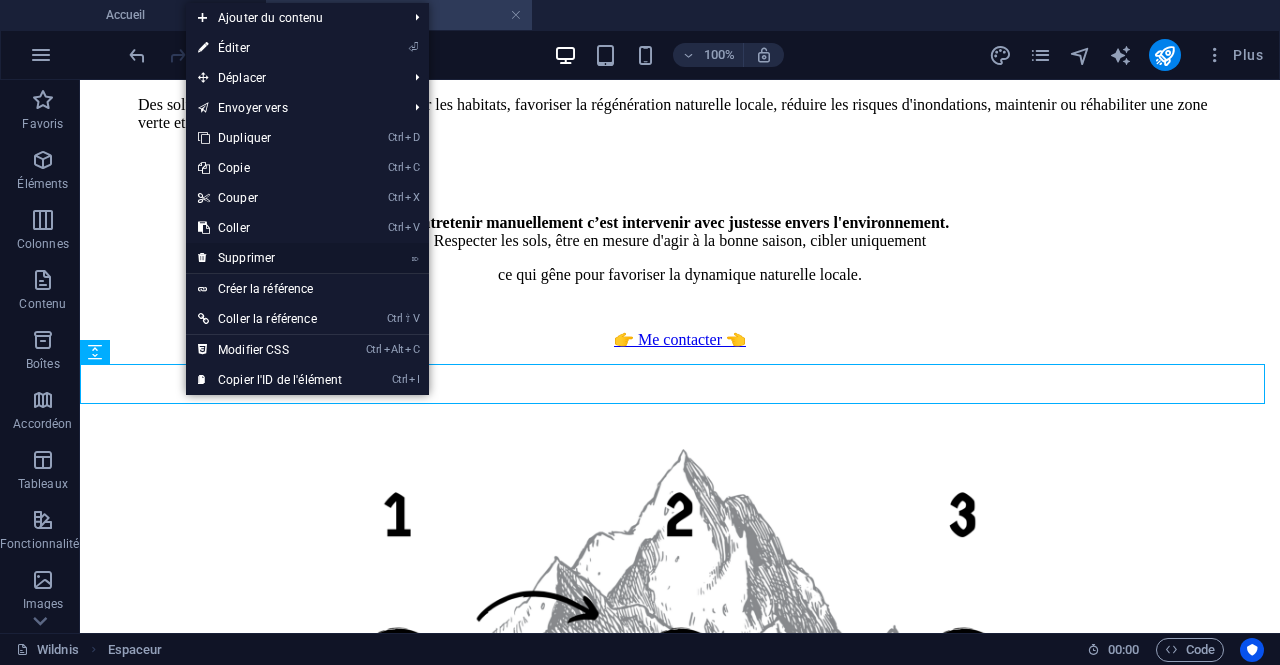 click on "⌦  Supprimer" at bounding box center [270, 258] 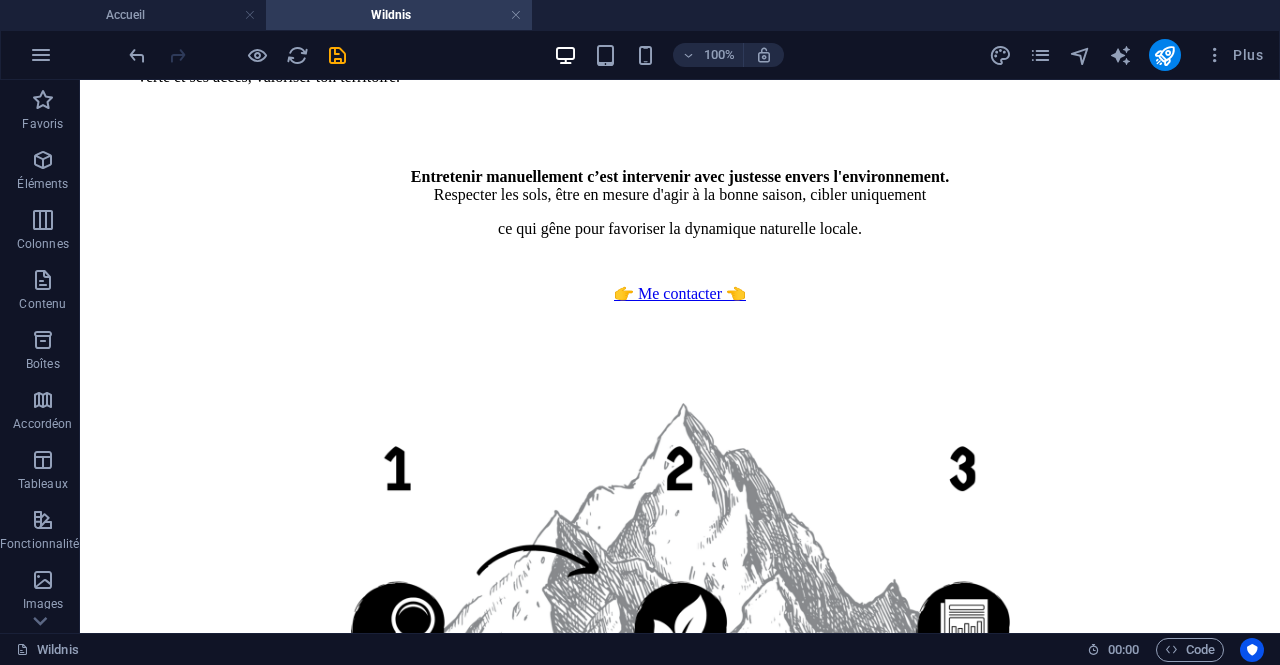 scroll, scrollTop: 2186, scrollLeft: 0, axis: vertical 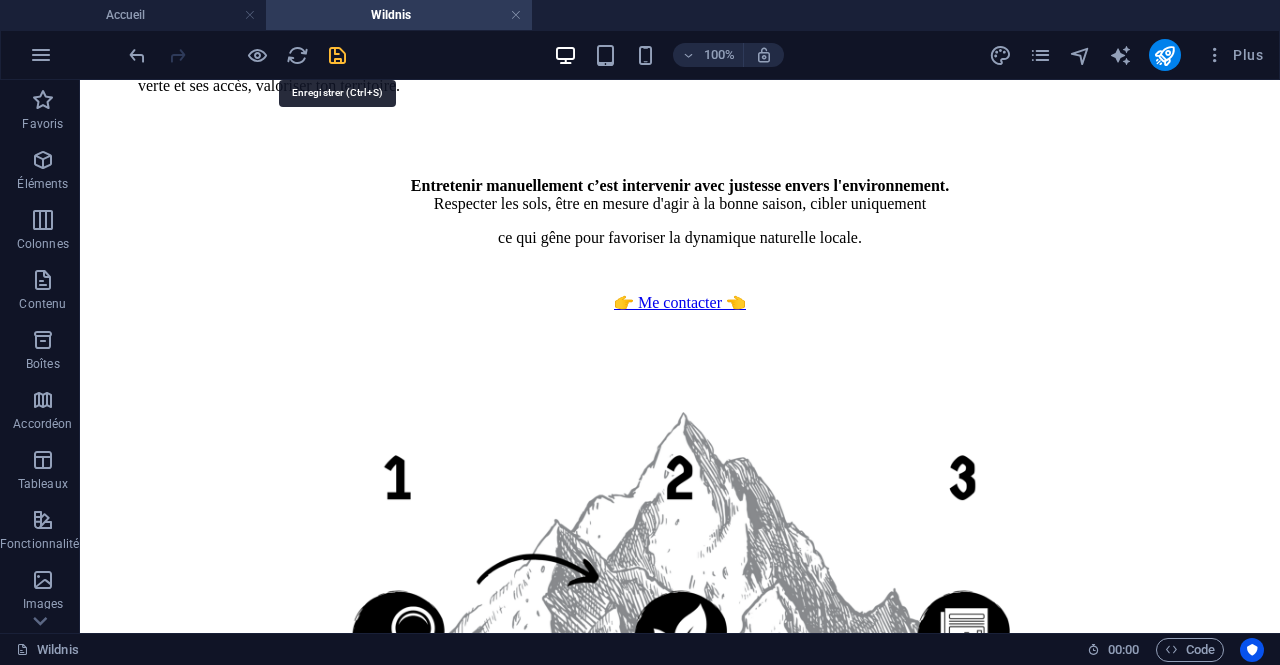 click at bounding box center (337, 55) 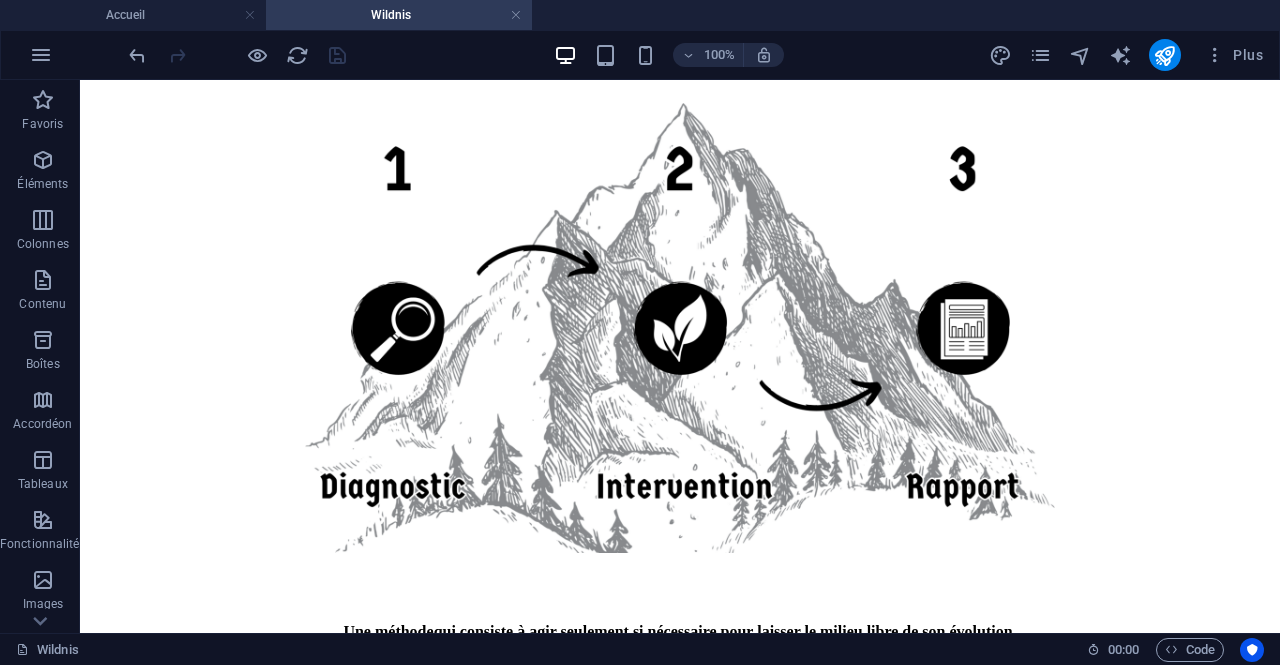 scroll, scrollTop: 2329, scrollLeft: 0, axis: vertical 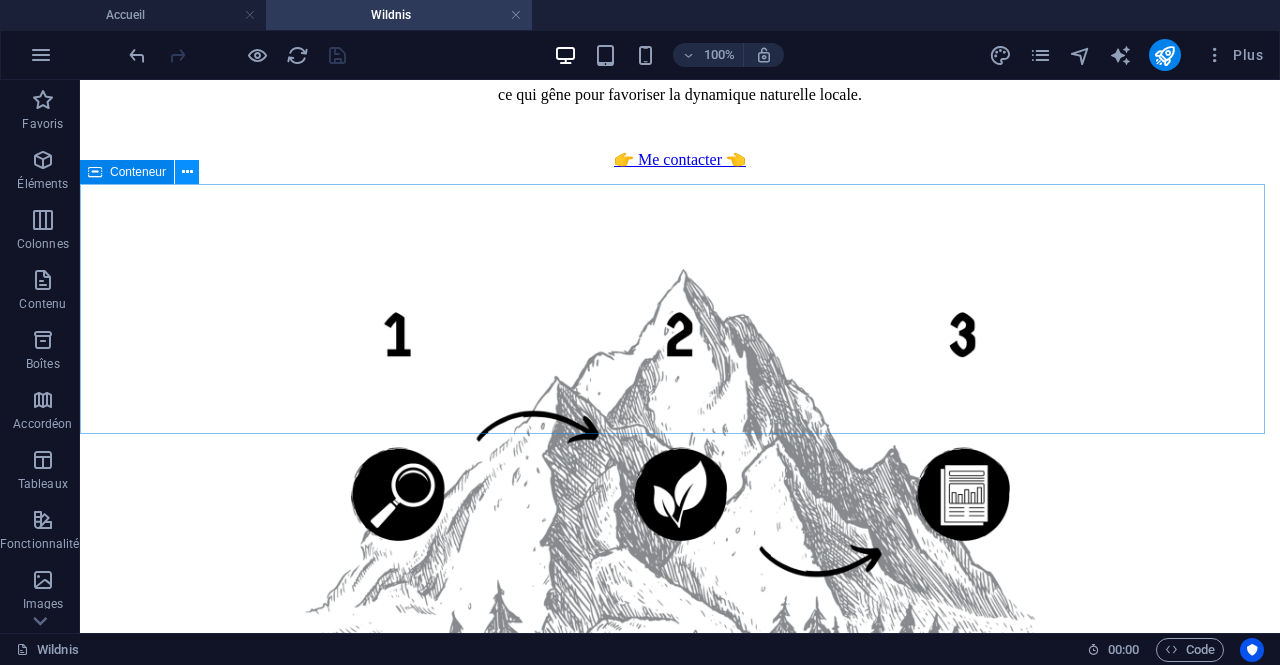 click at bounding box center [187, 172] 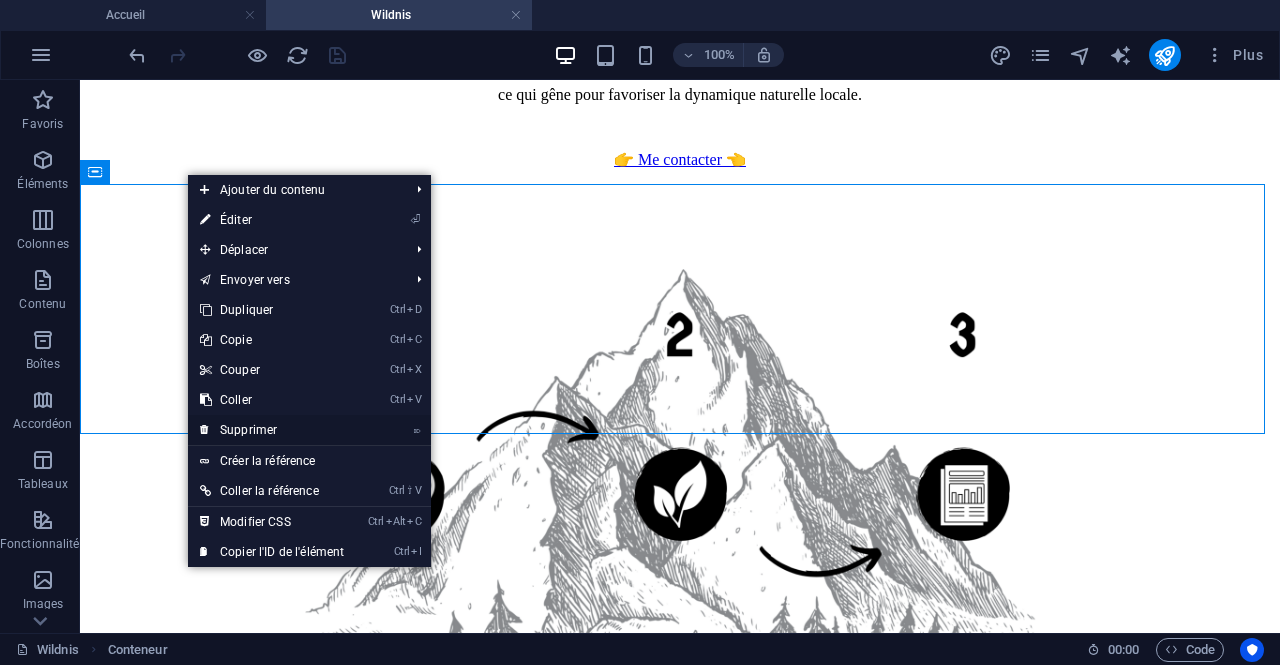click on "⌦  Supprimer" at bounding box center [272, 430] 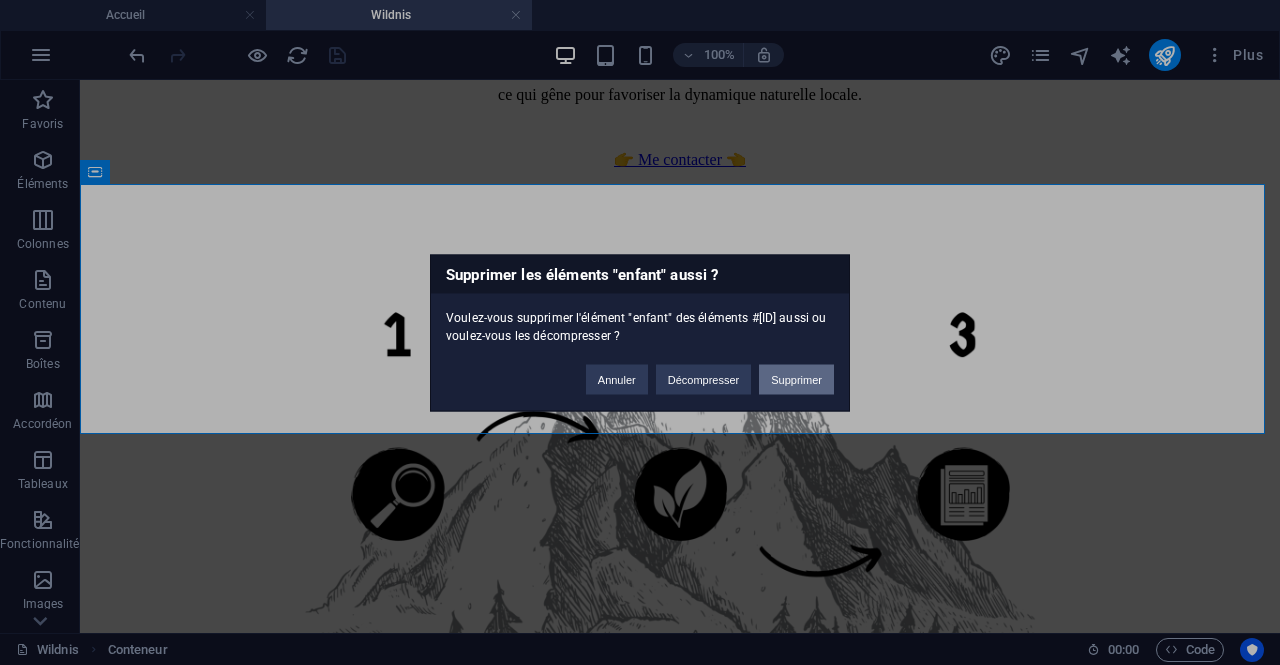 click on "Supprimer" at bounding box center (796, 379) 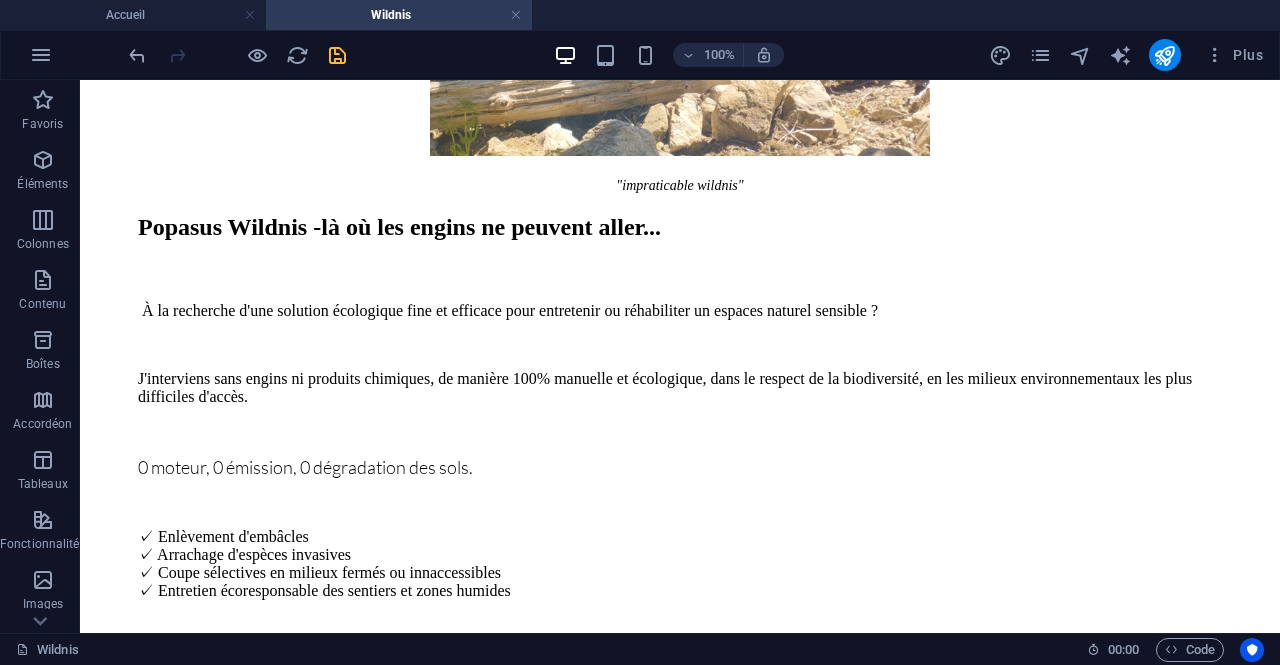 scroll, scrollTop: 1487, scrollLeft: 0, axis: vertical 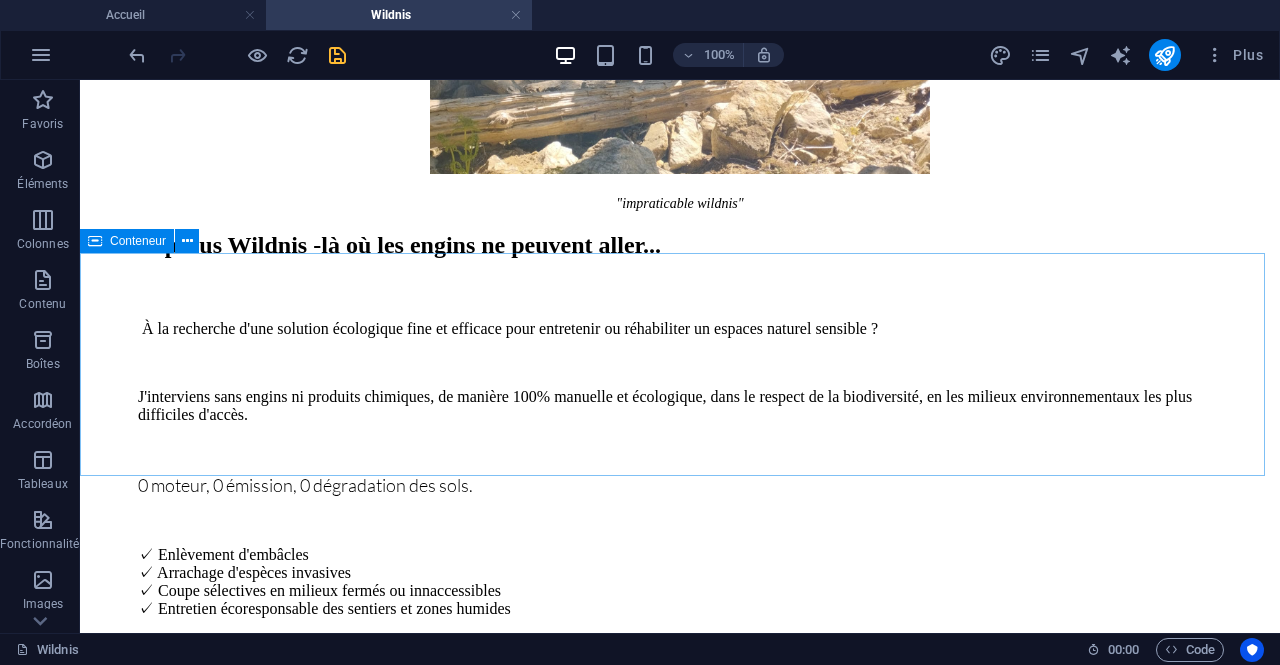 click on "Conteneur" at bounding box center [138, 241] 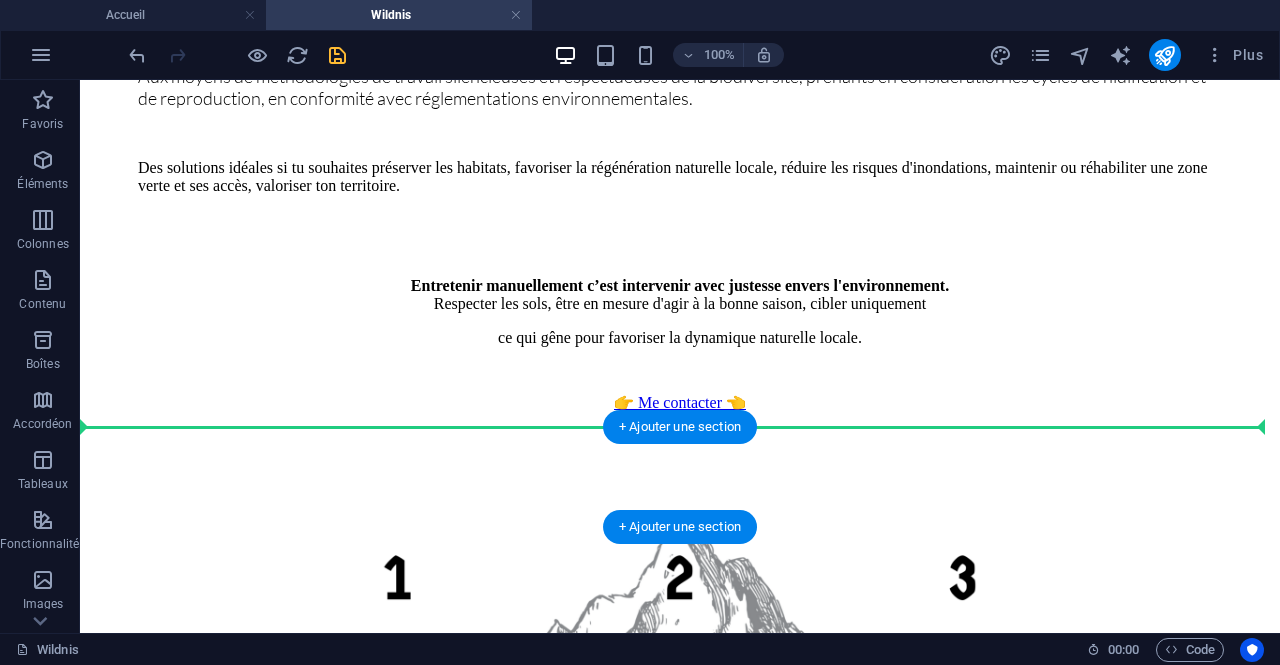 drag, startPoint x: 190, startPoint y: 325, endPoint x: 174, endPoint y: 437, distance: 113.137085 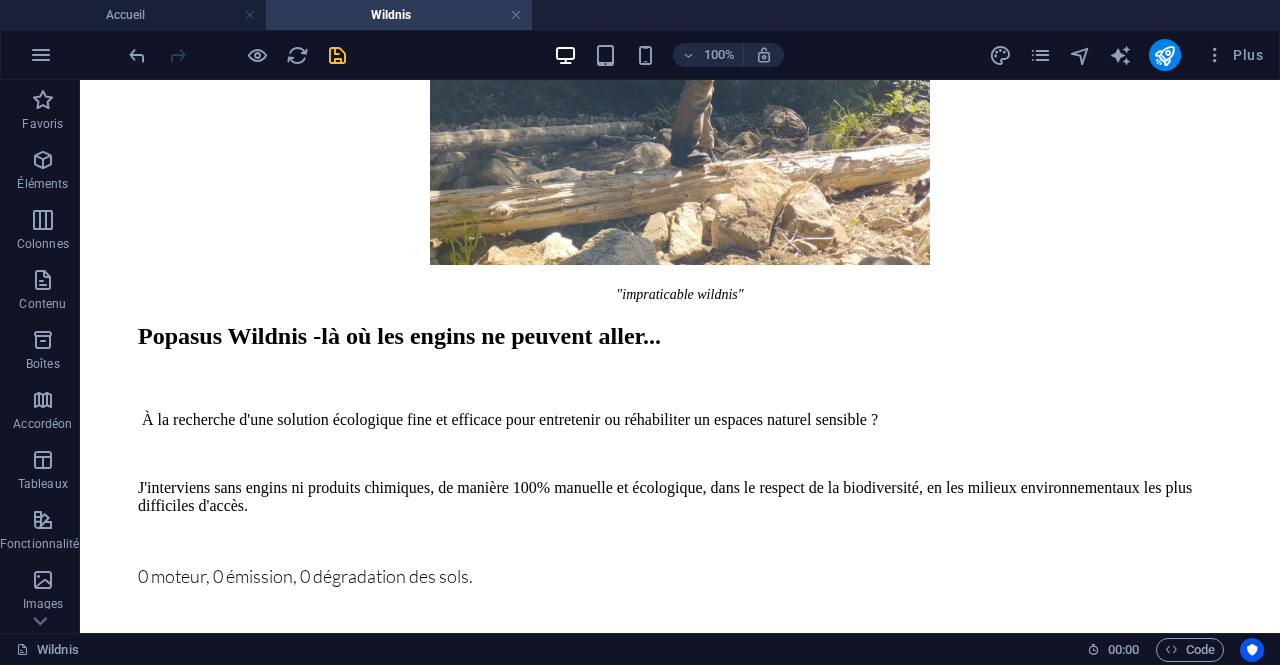 scroll, scrollTop: 1440, scrollLeft: 0, axis: vertical 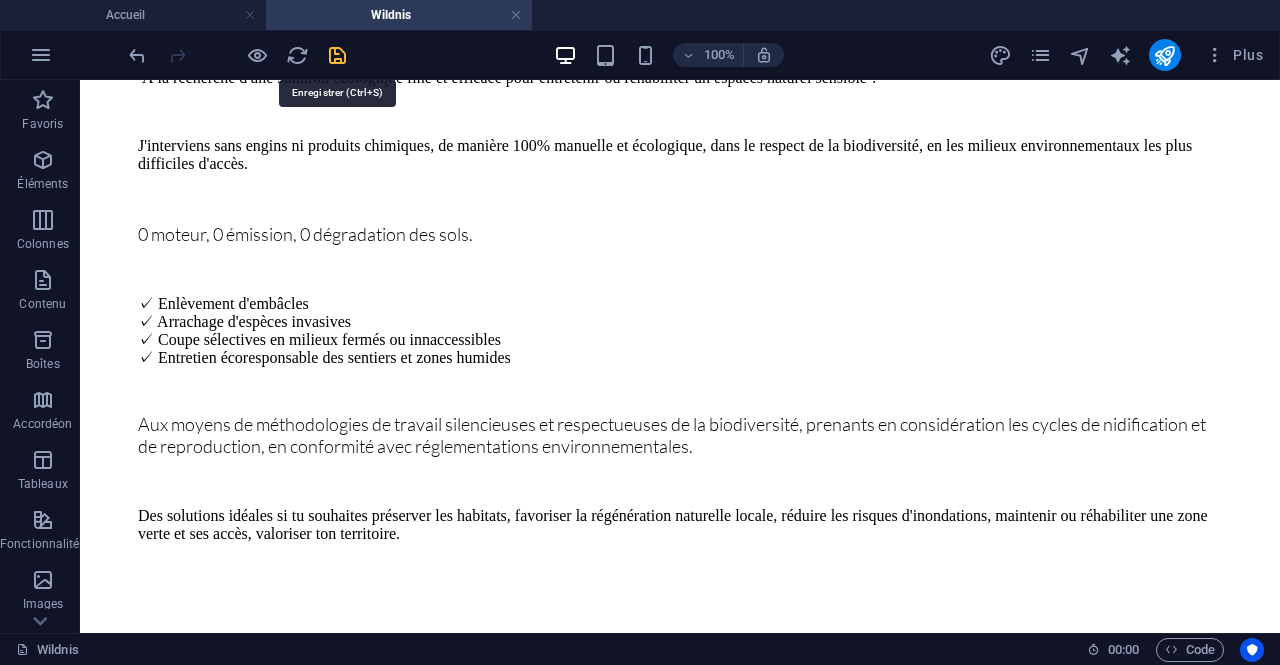 click at bounding box center [337, 55] 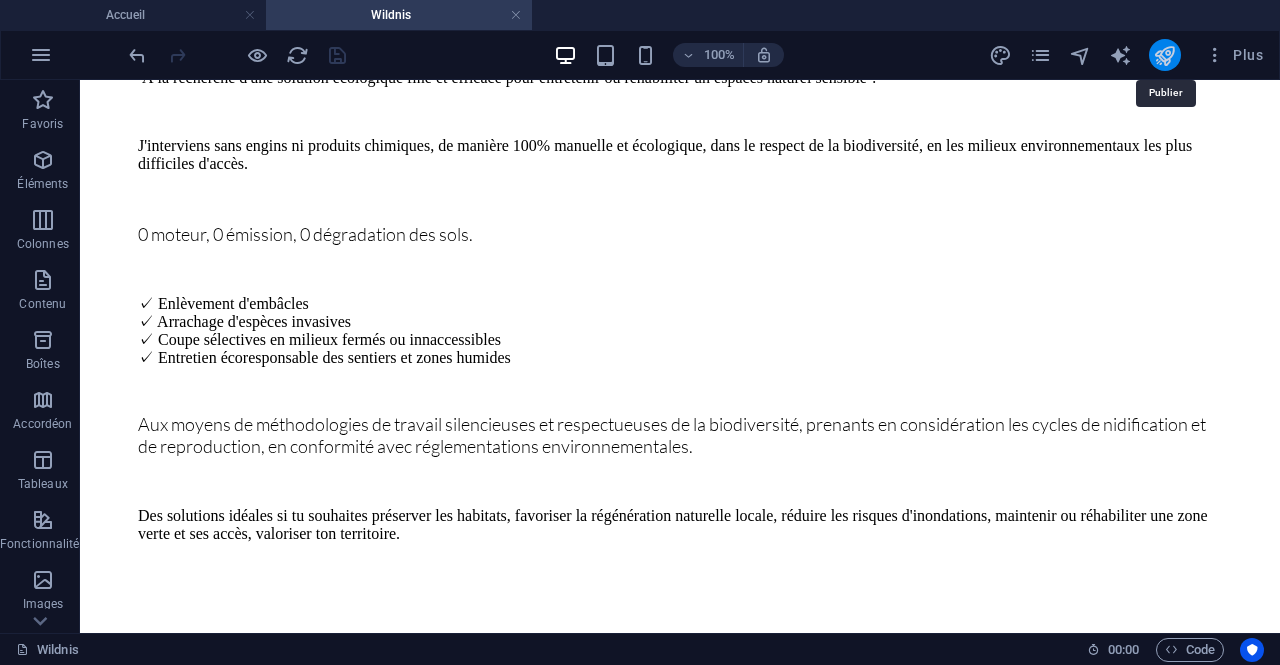 click at bounding box center (1164, 55) 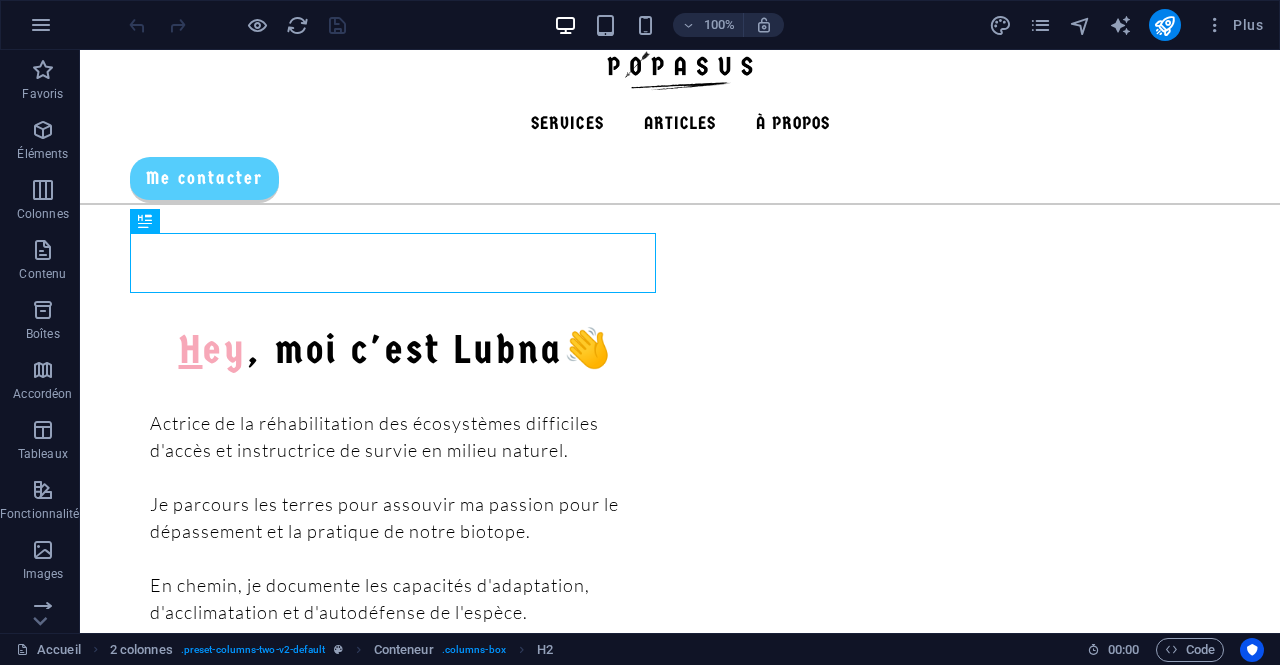 scroll, scrollTop: 0, scrollLeft: 0, axis: both 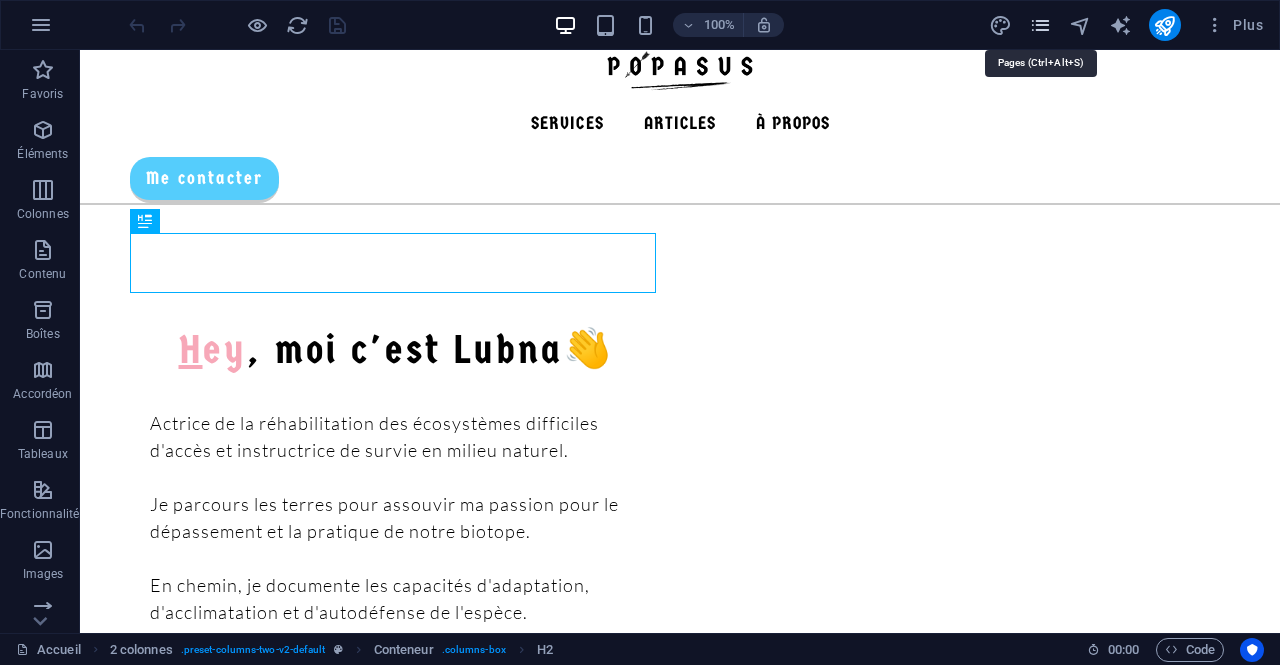 click at bounding box center (1040, 25) 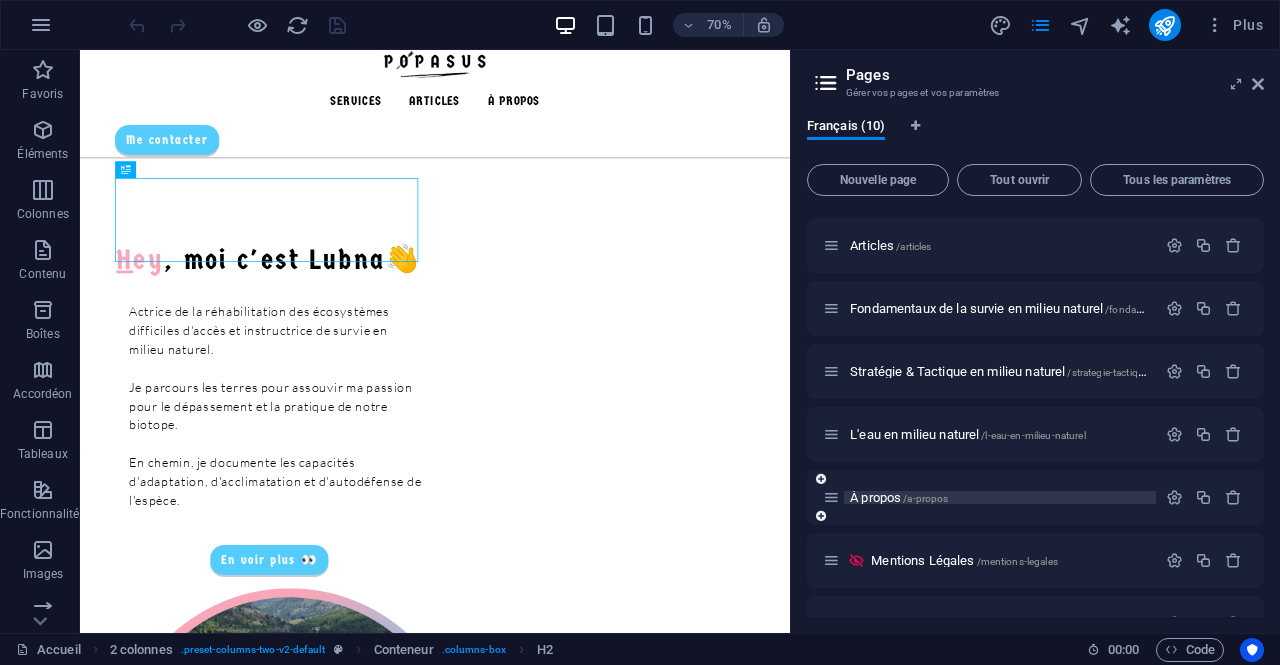 click on "/a-propos" at bounding box center [925, 498] 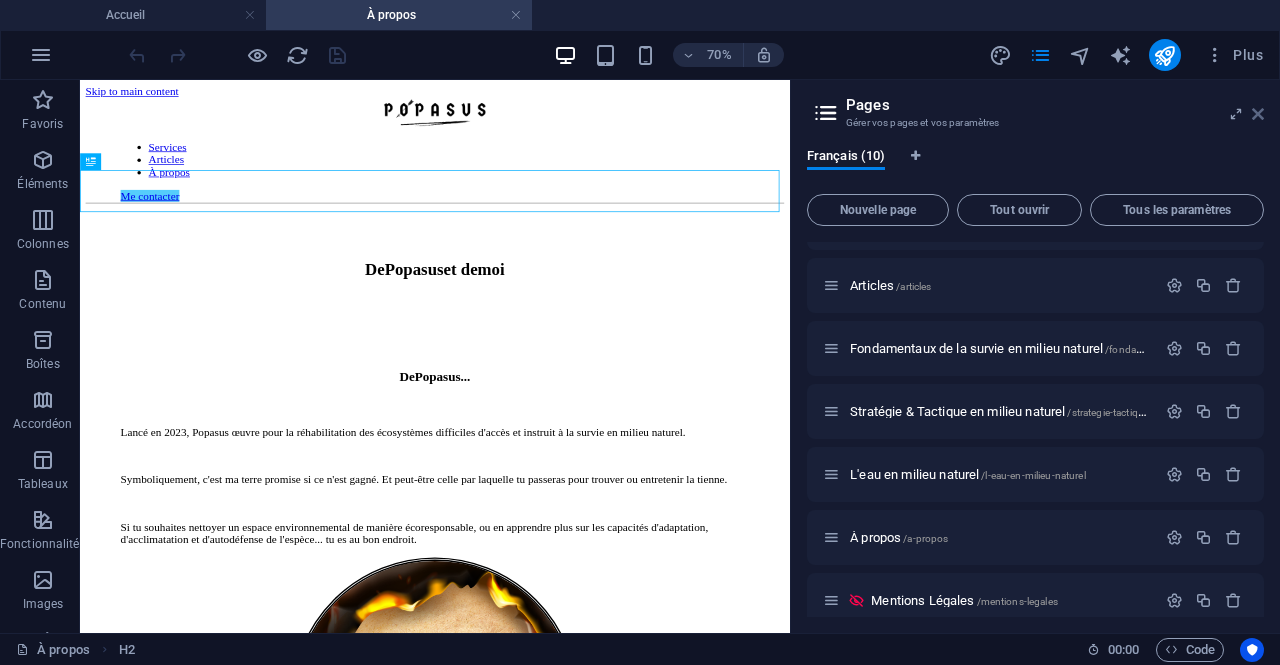scroll, scrollTop: 0, scrollLeft: 0, axis: both 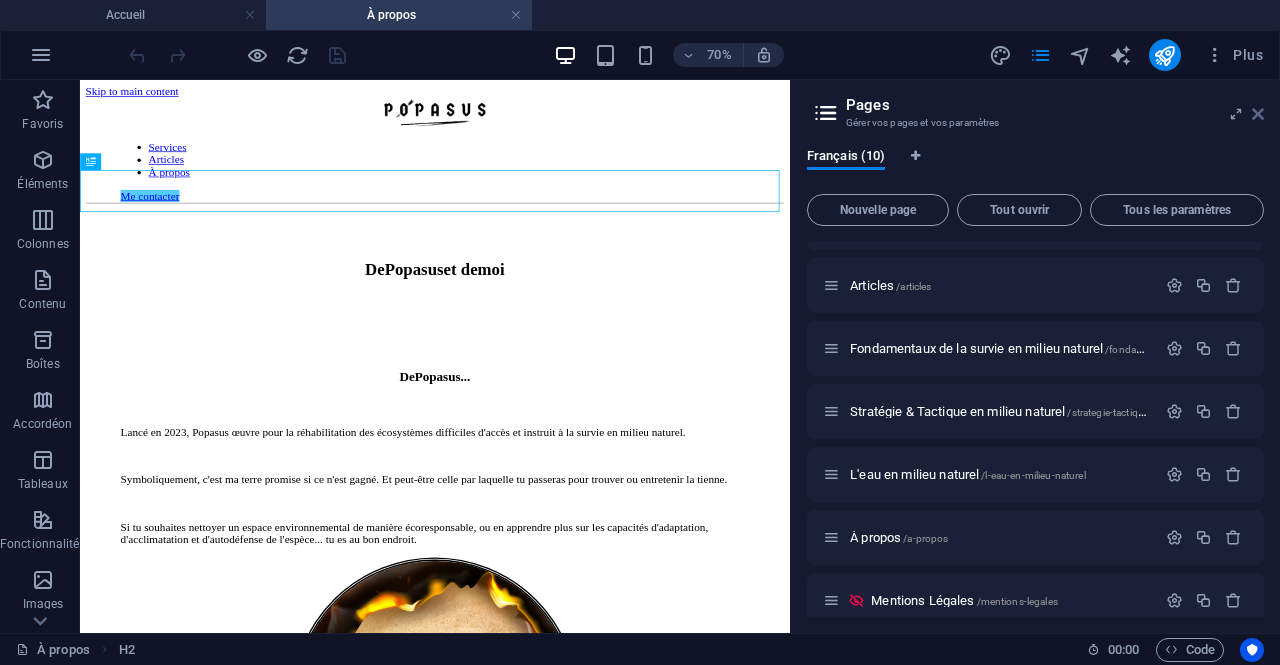 click at bounding box center (1258, 114) 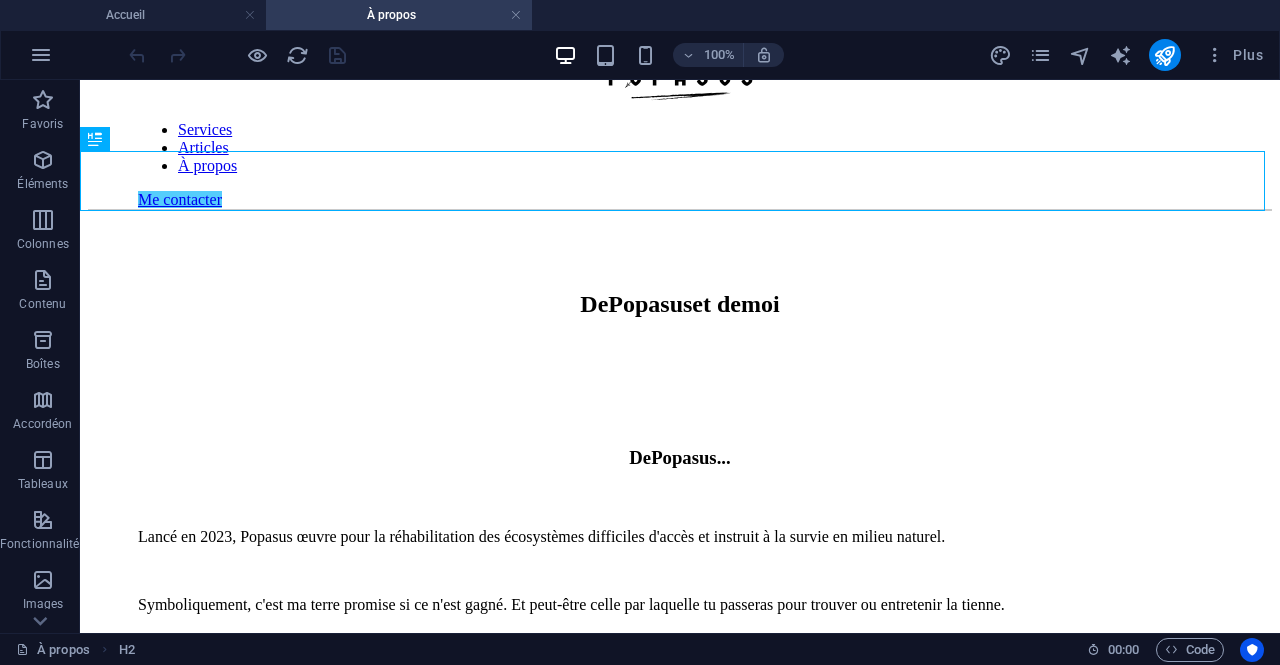 scroll, scrollTop: 0, scrollLeft: 0, axis: both 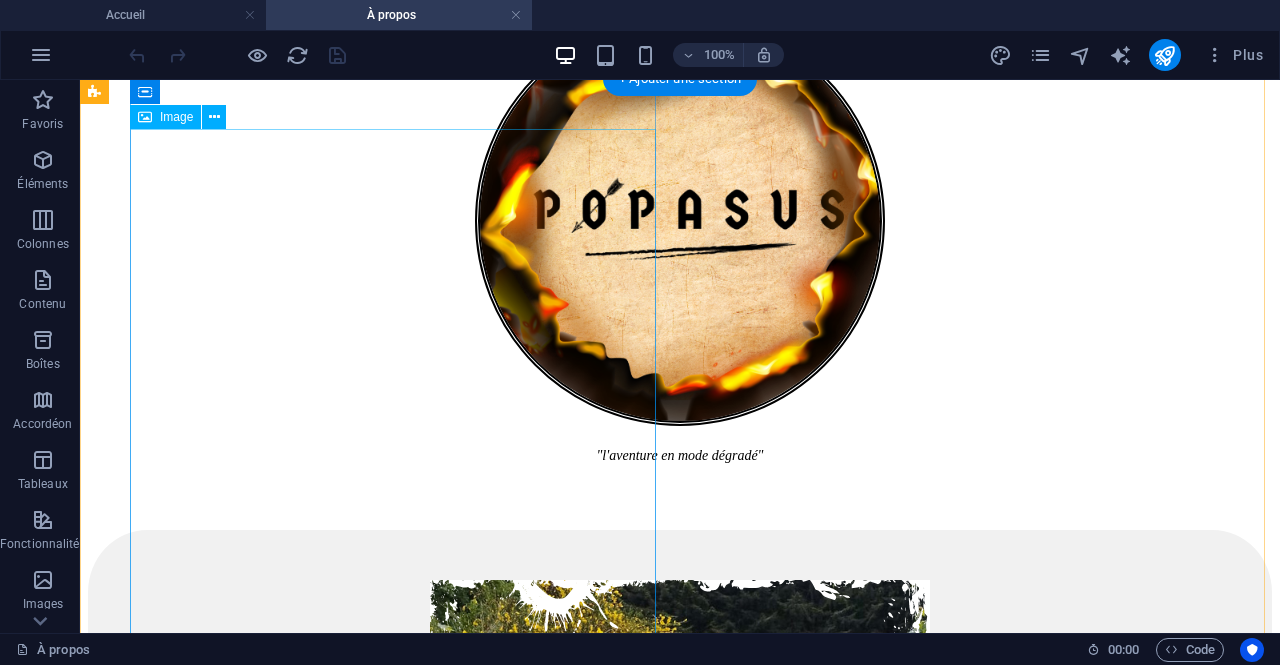 click on ""de la dégradation à la damnation"" at bounding box center (680, 849) 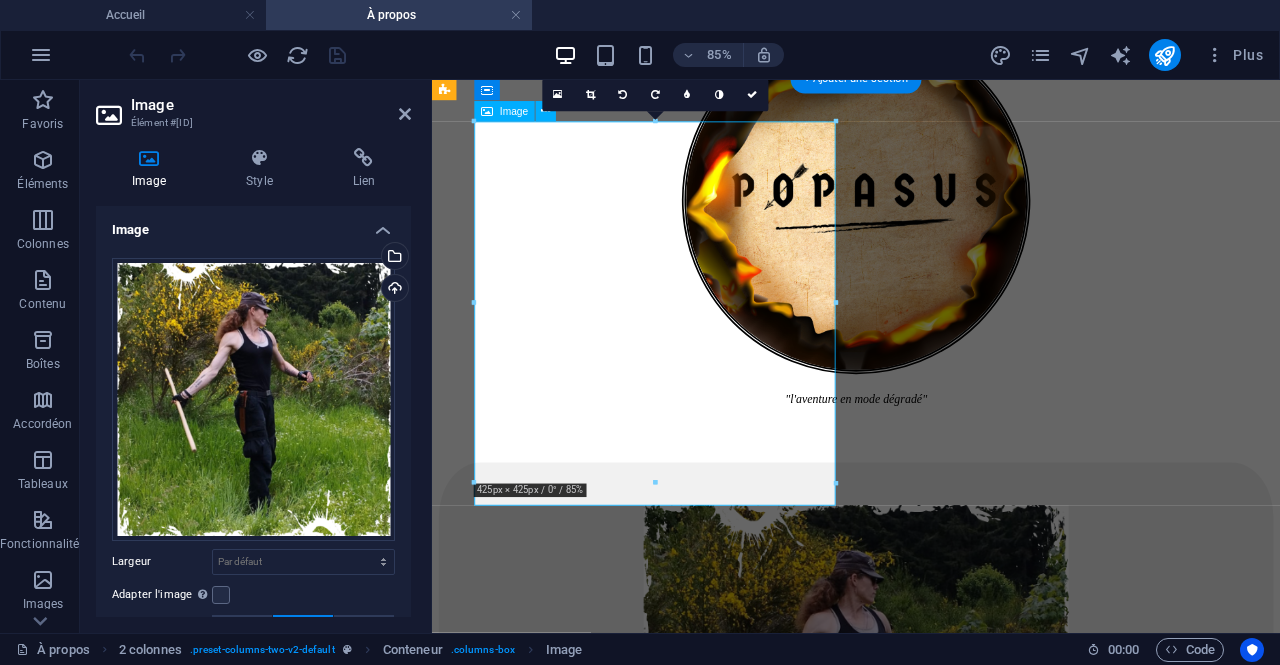 scroll, scrollTop: 757, scrollLeft: 0, axis: vertical 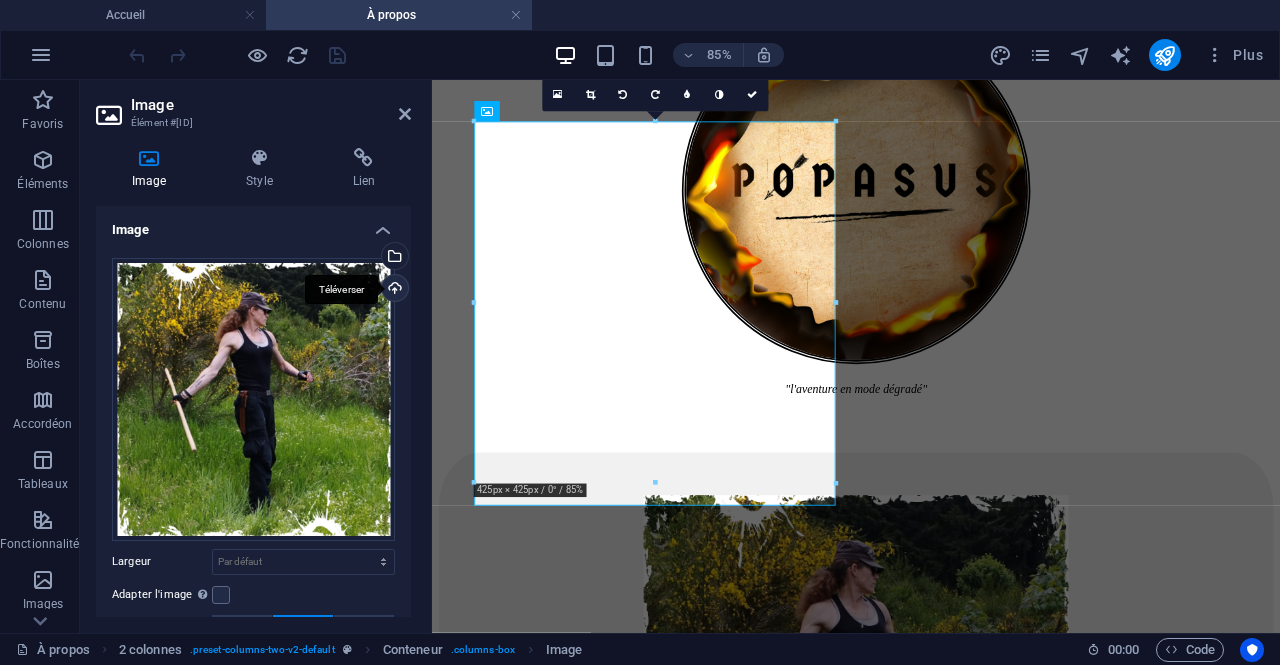click on "Téléverser" at bounding box center (393, 290) 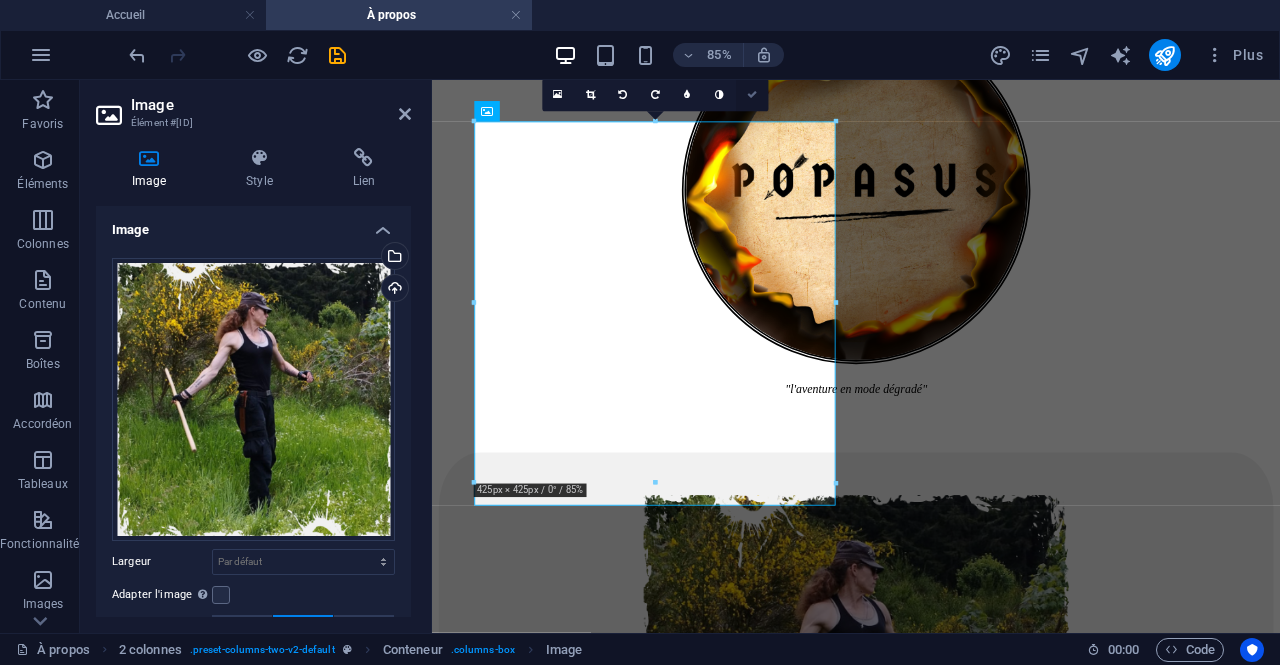 click at bounding box center [752, 95] 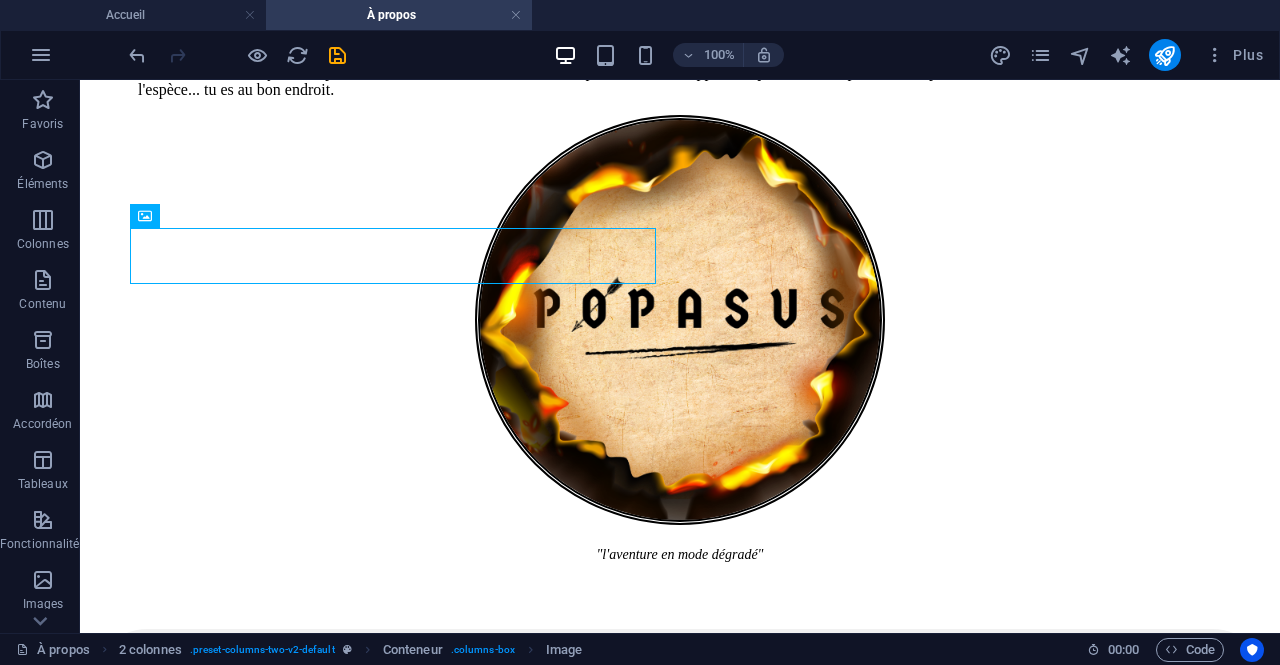 scroll, scrollTop: 652, scrollLeft: 0, axis: vertical 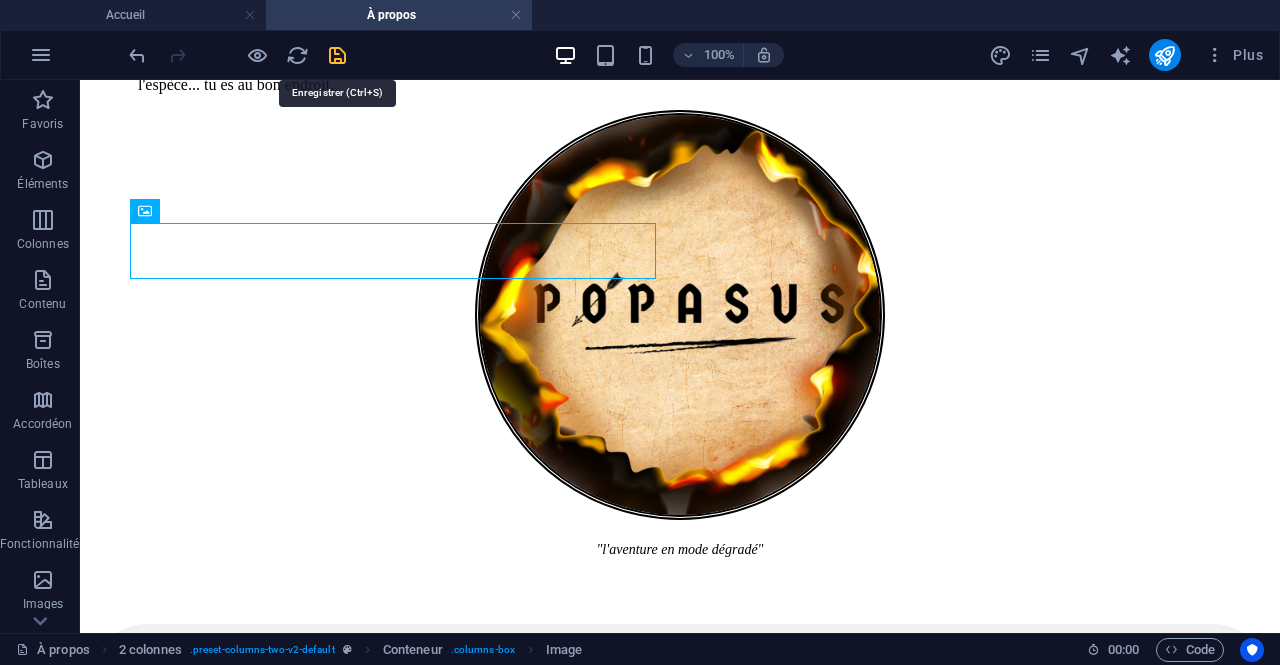click at bounding box center [337, 55] 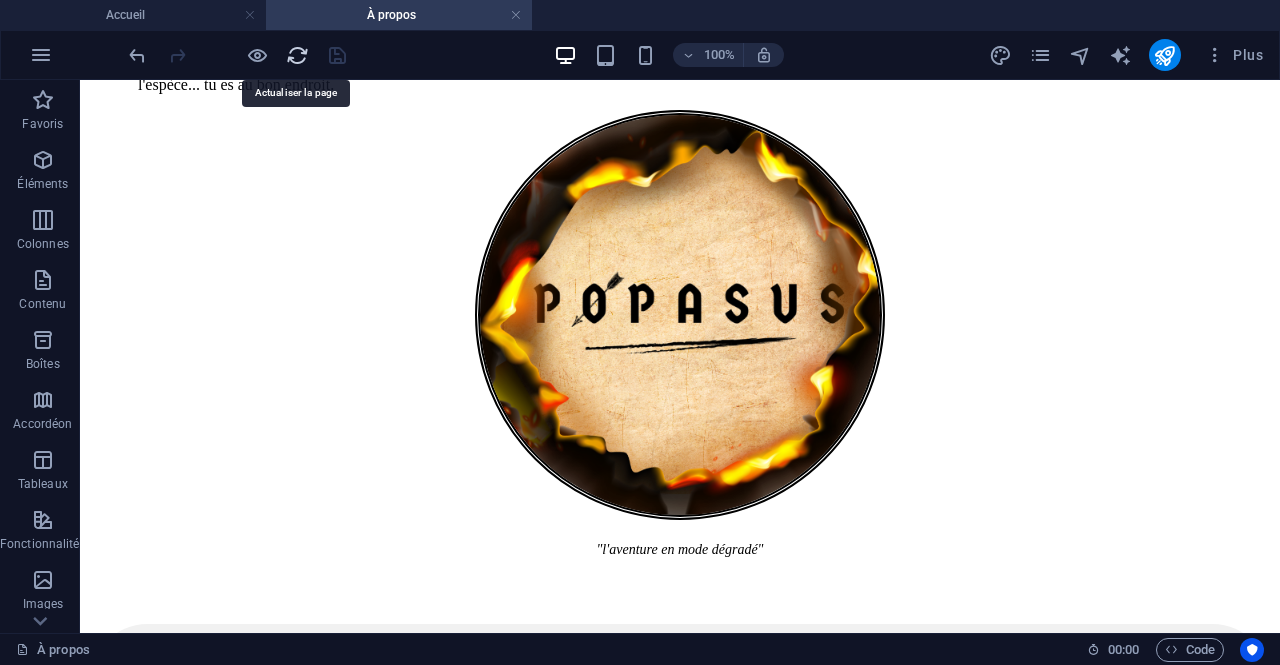 click at bounding box center [297, 55] 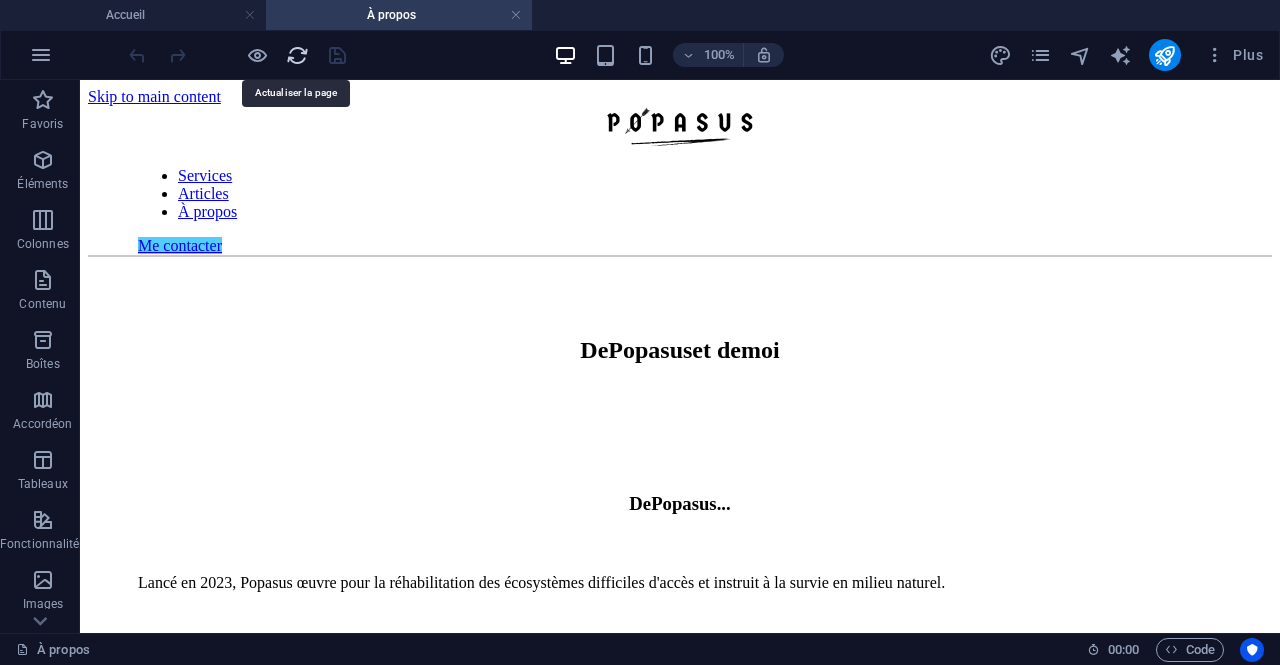 scroll, scrollTop: 0, scrollLeft: 0, axis: both 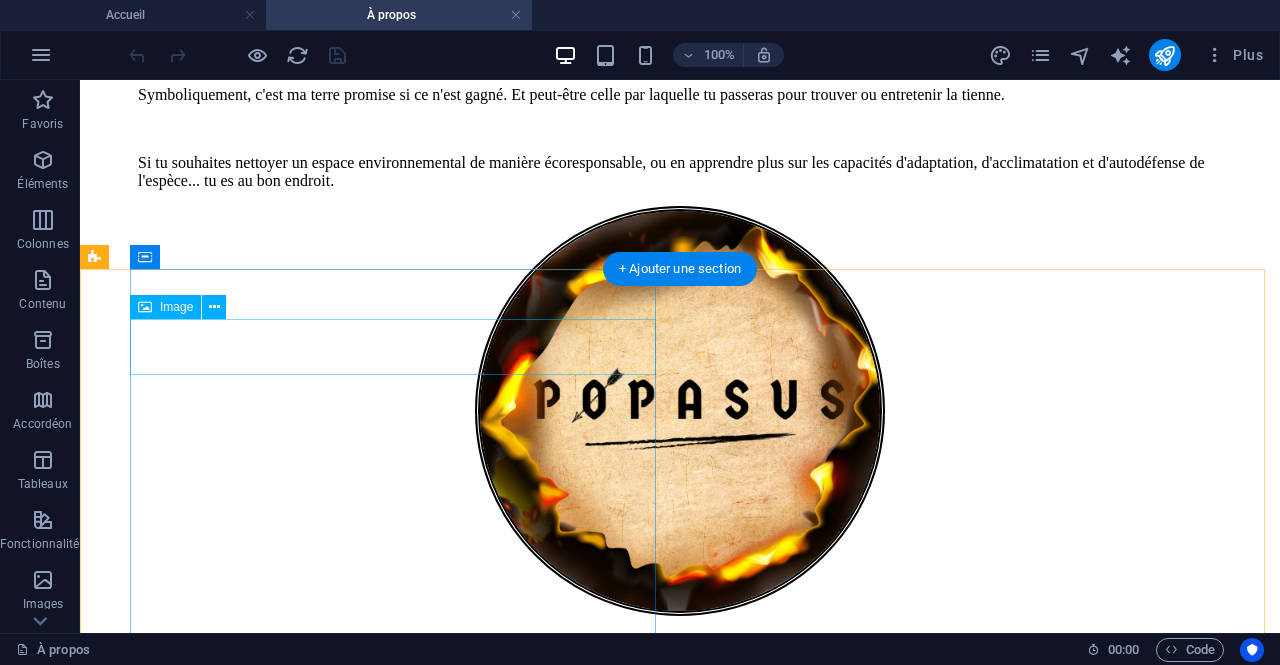 click on ""de la dégradation à la damnation"" at bounding box center (680, 1039) 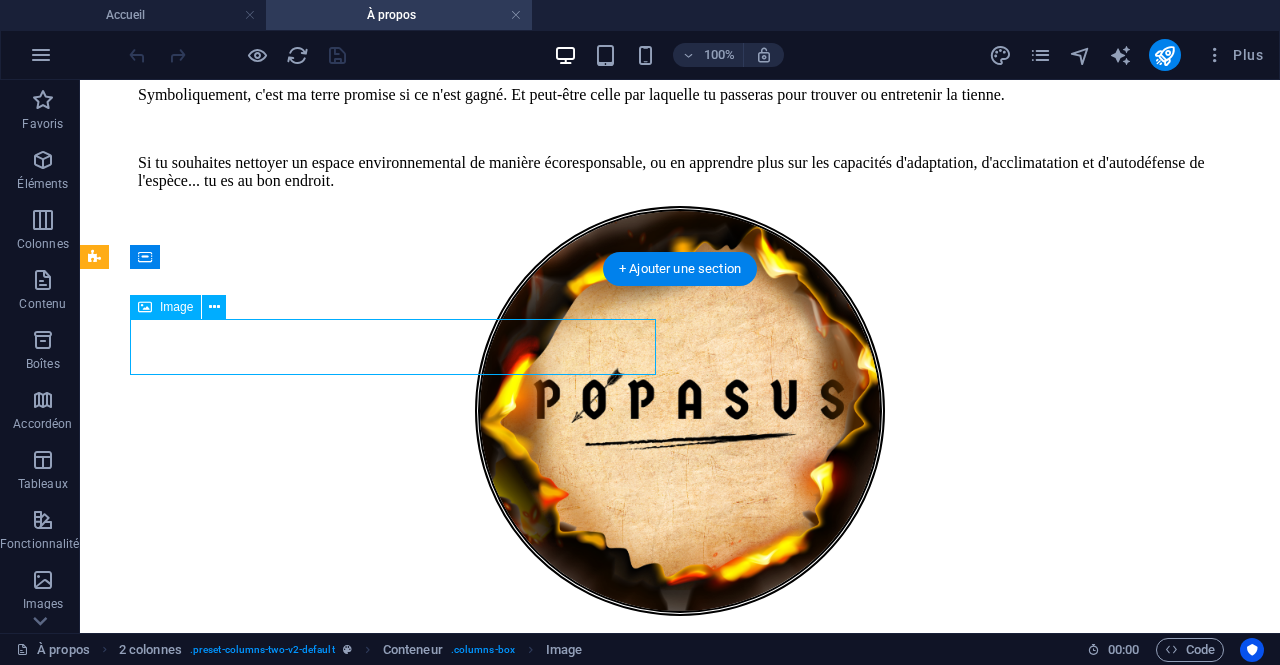 click on ""de la dégradation à la damnation"" at bounding box center [680, 1039] 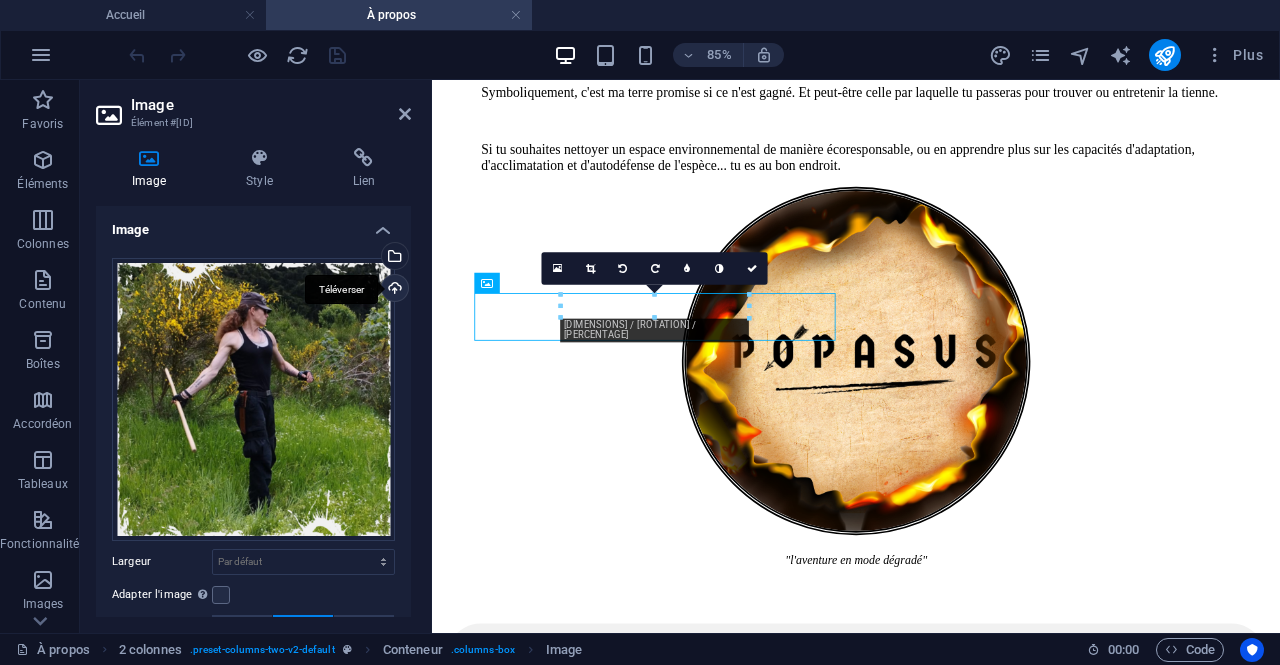 click on "Téléverser" at bounding box center [393, 290] 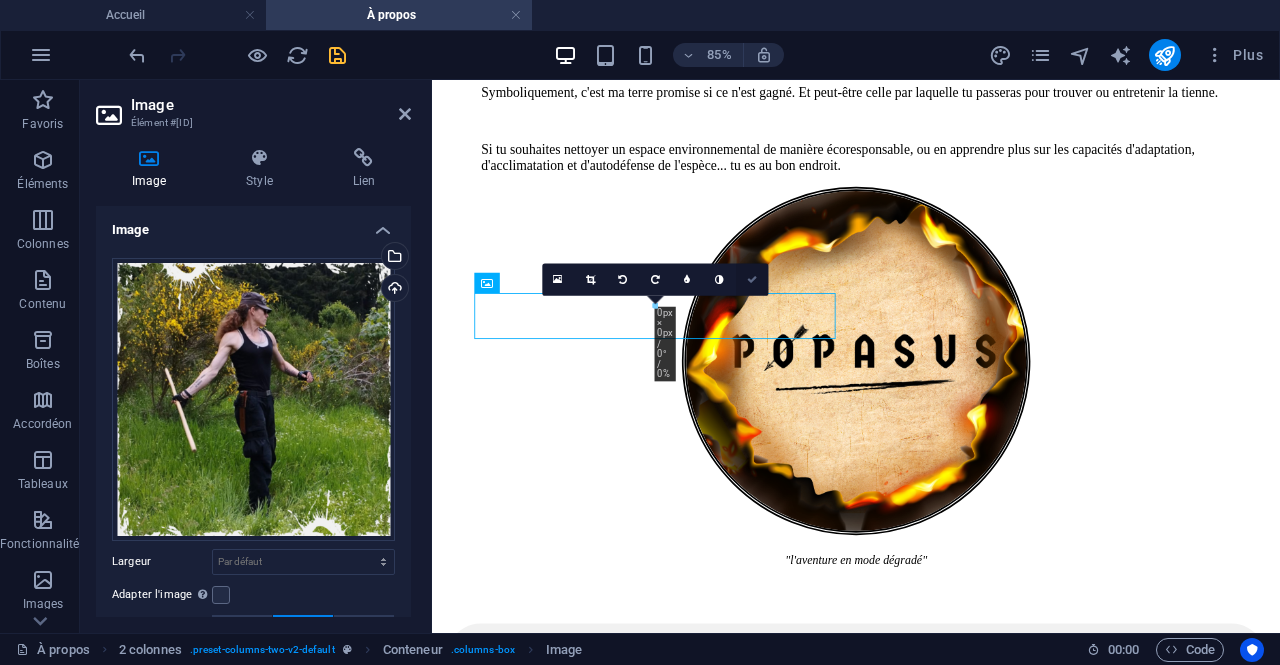 click at bounding box center [752, 280] 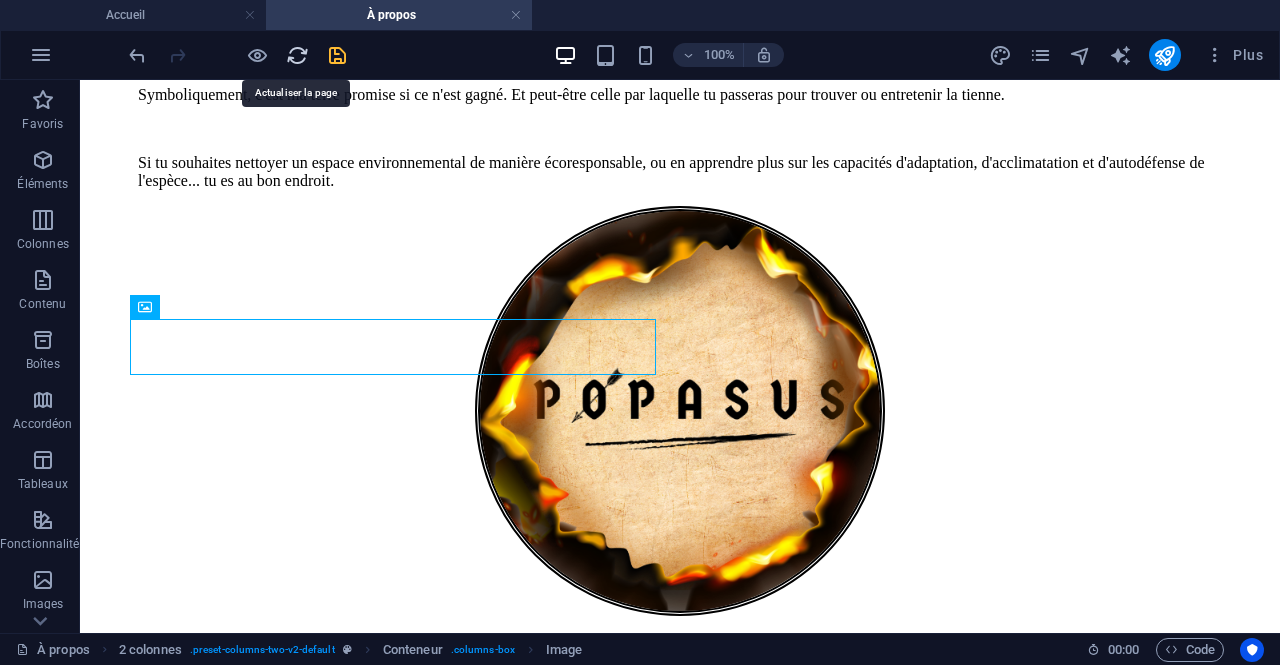 click at bounding box center [297, 55] 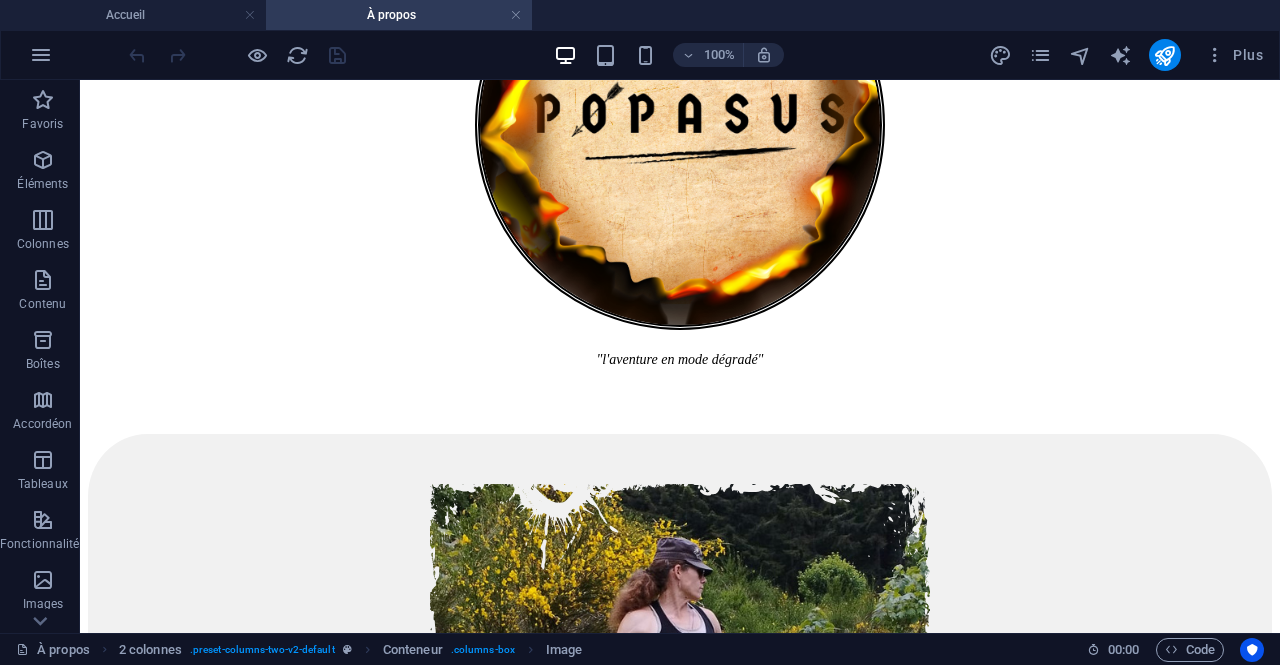 scroll, scrollTop: 0, scrollLeft: 0, axis: both 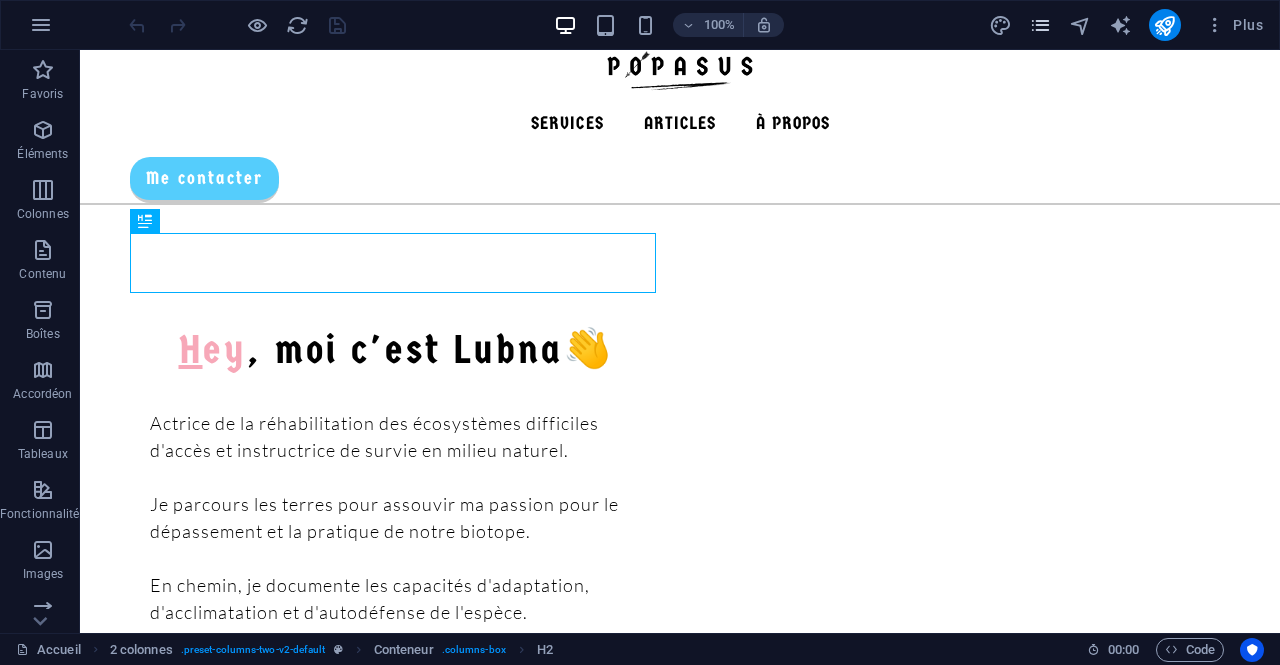 click at bounding box center (1040, 25) 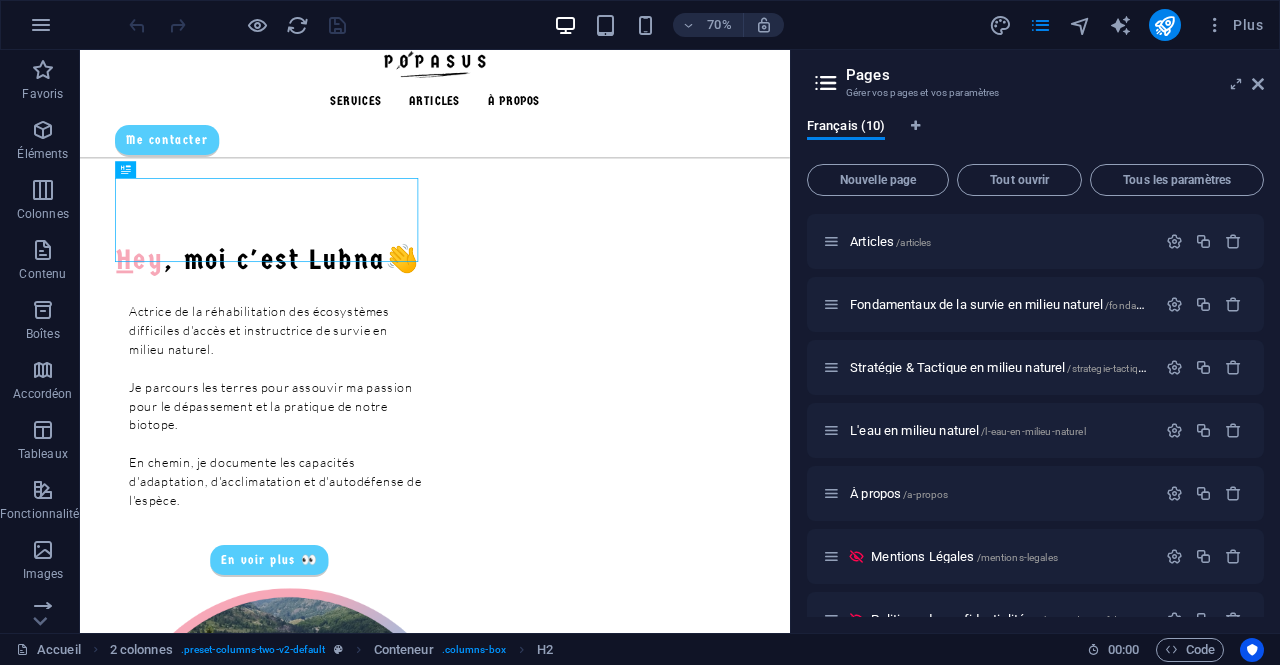 scroll, scrollTop: 224, scrollLeft: 0, axis: vertical 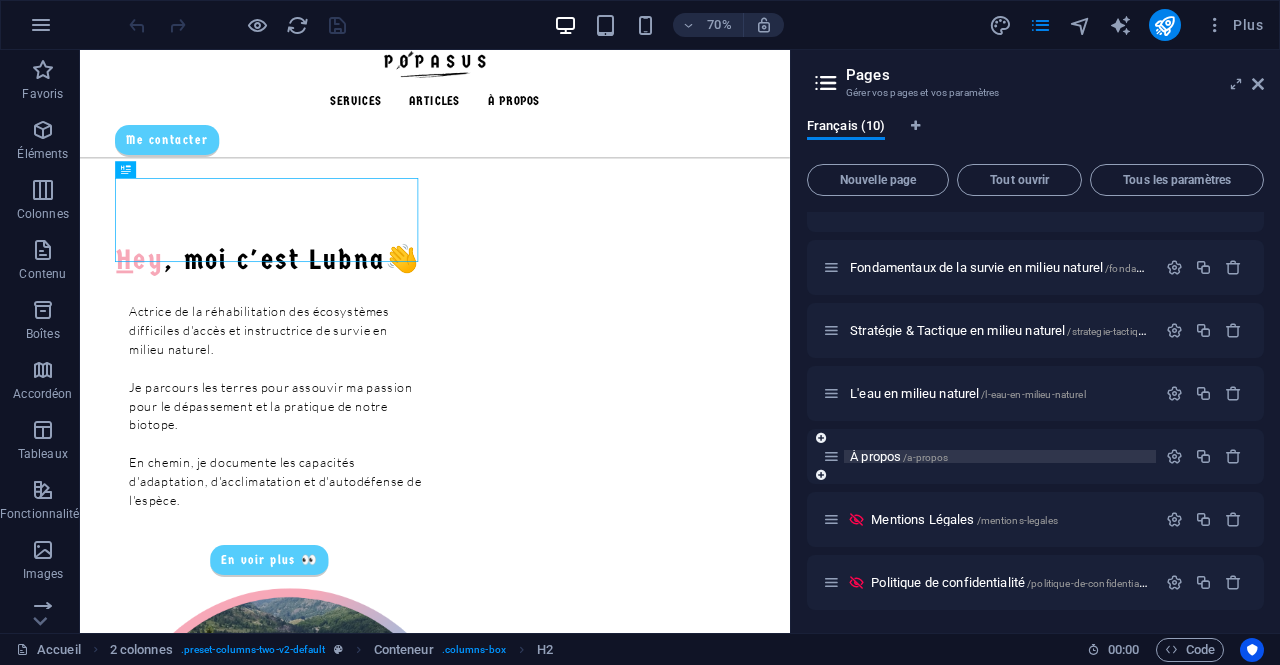click on "/a-propos" at bounding box center [925, 457] 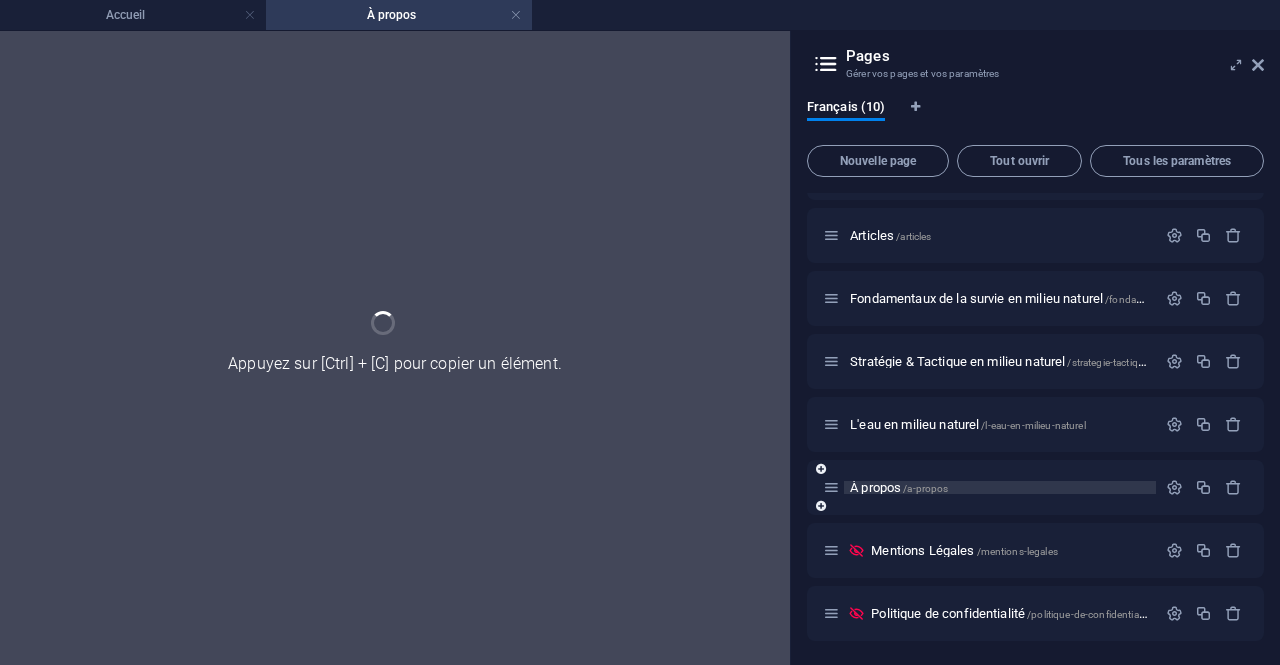 scroll, scrollTop: 173, scrollLeft: 0, axis: vertical 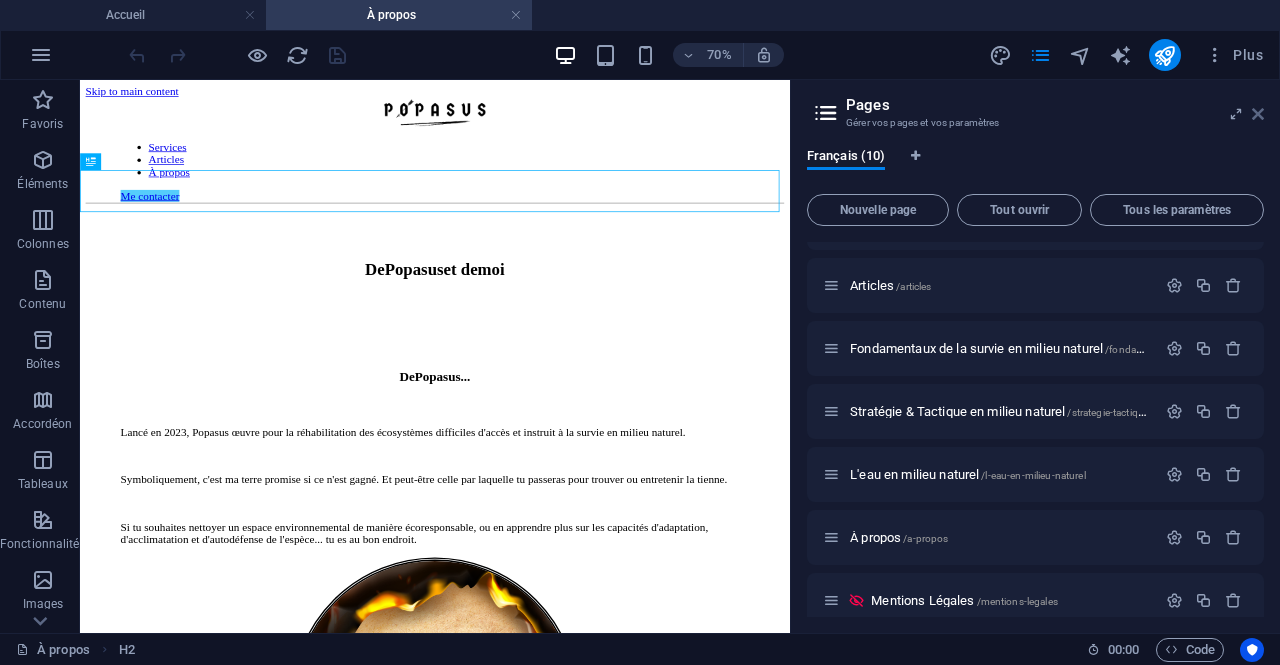 click at bounding box center (1258, 114) 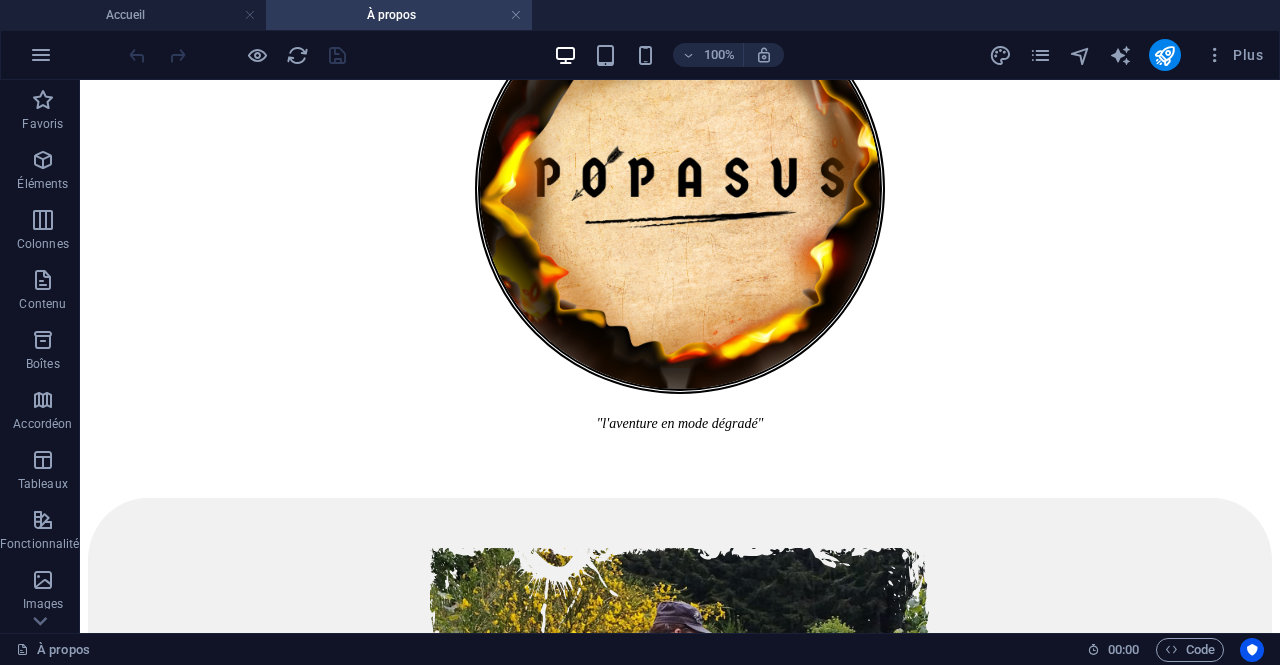 scroll, scrollTop: 756, scrollLeft: 0, axis: vertical 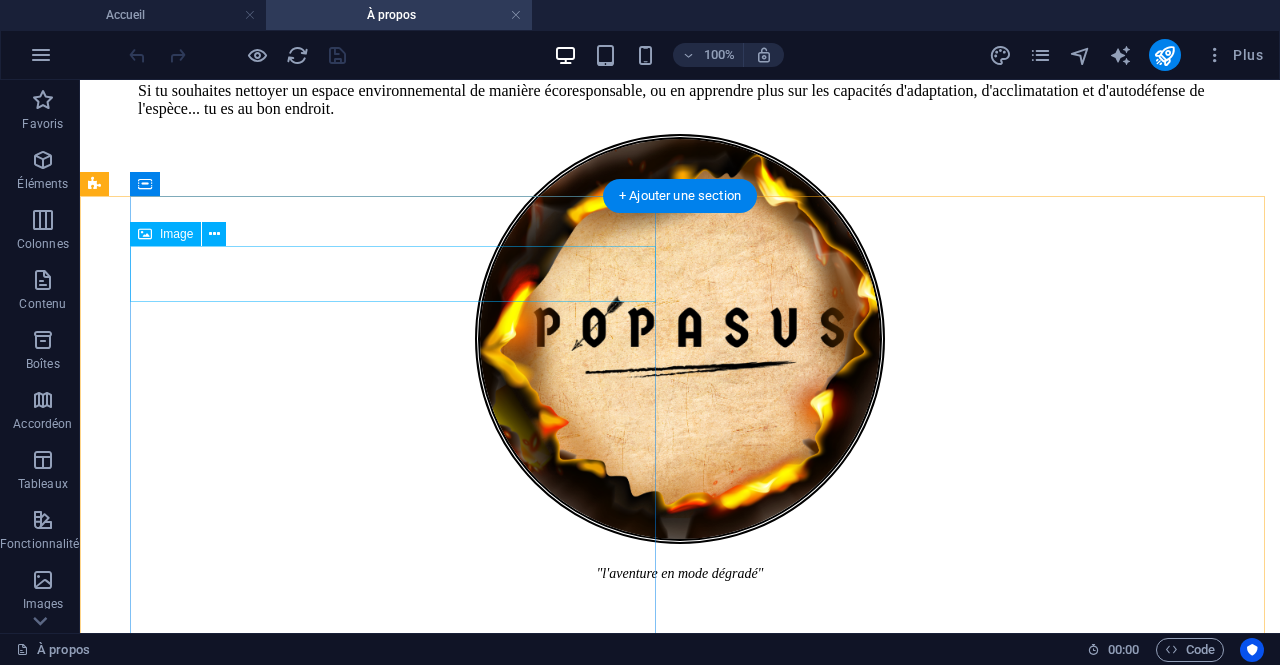 click on ""de la dégradation à la damnation"" at bounding box center [680, 967] 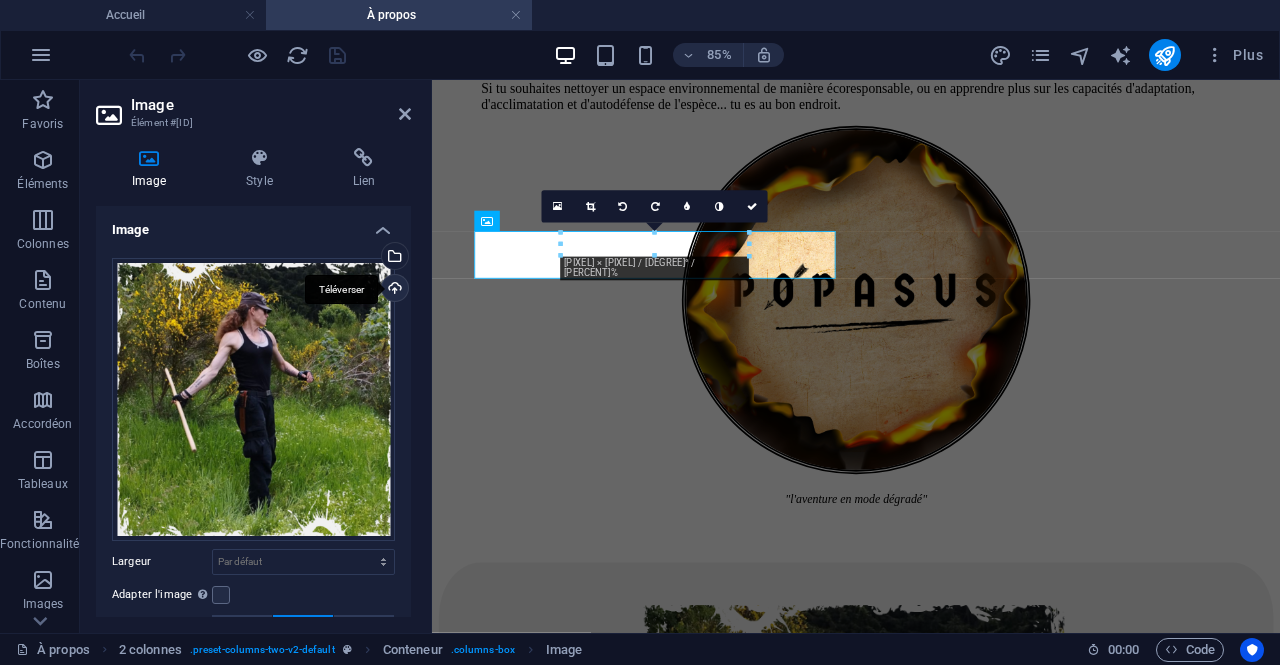 click on "Téléverser" at bounding box center [393, 290] 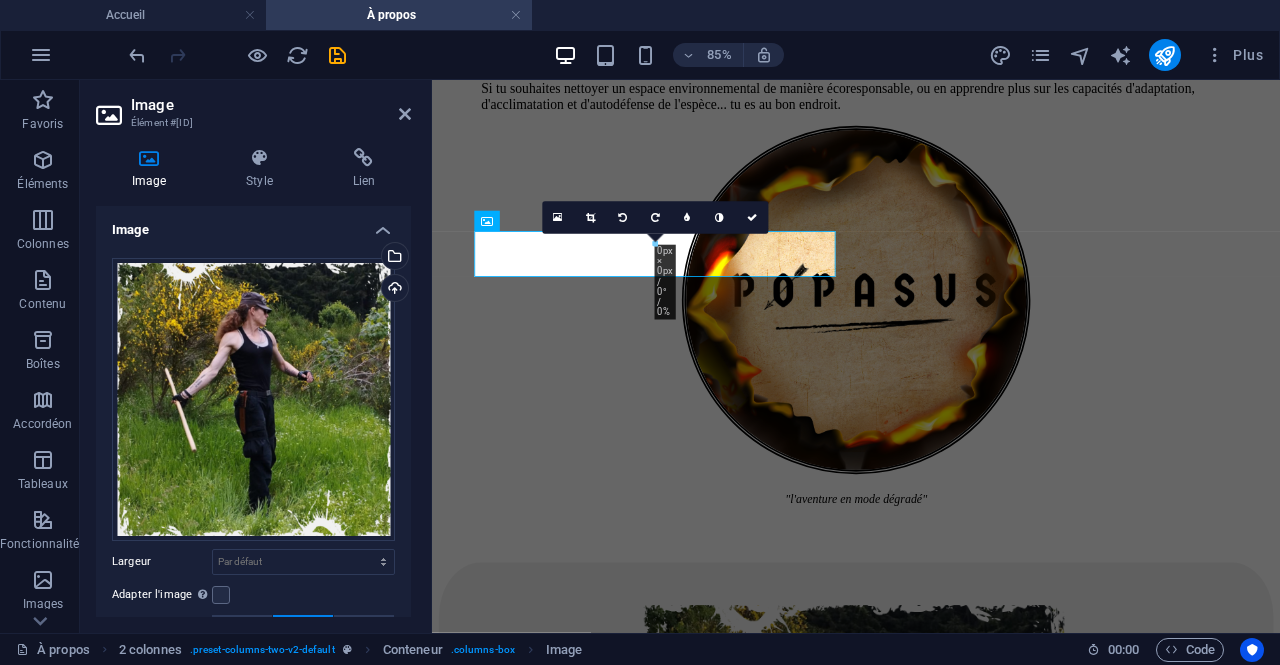 click on "Adapter l'image Adapter automatiquement l'image à une largeur et une hauteur fixes" at bounding box center (253, 595) 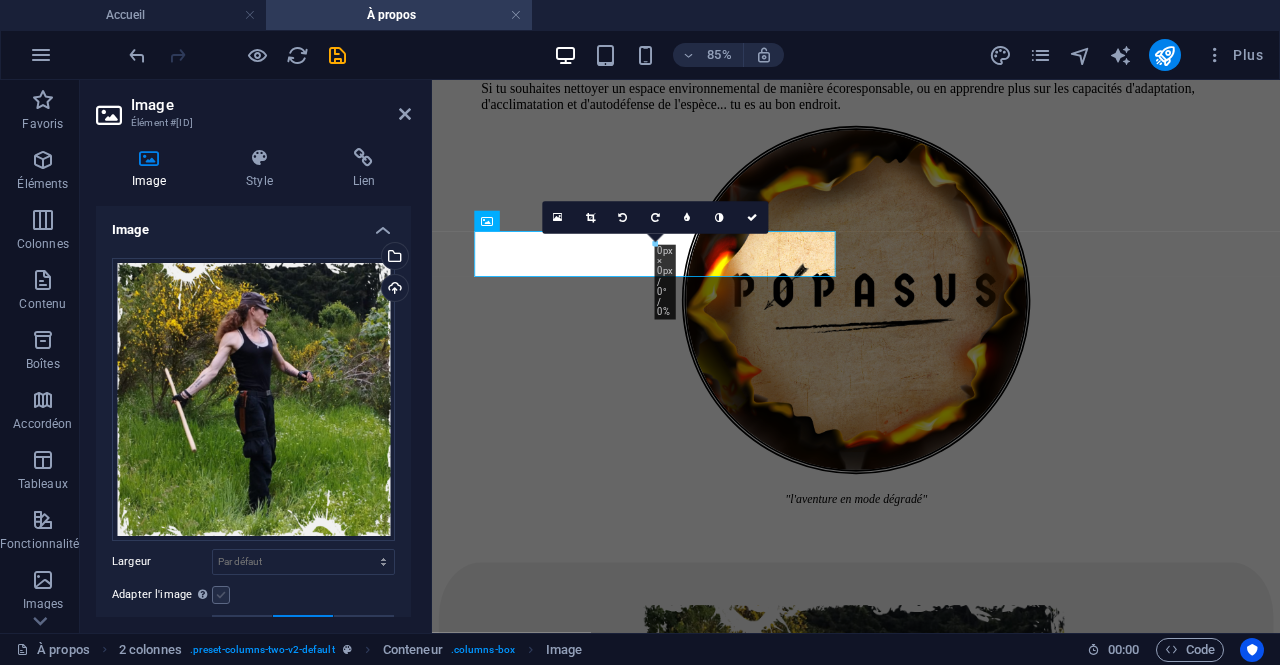 click at bounding box center [221, 595] 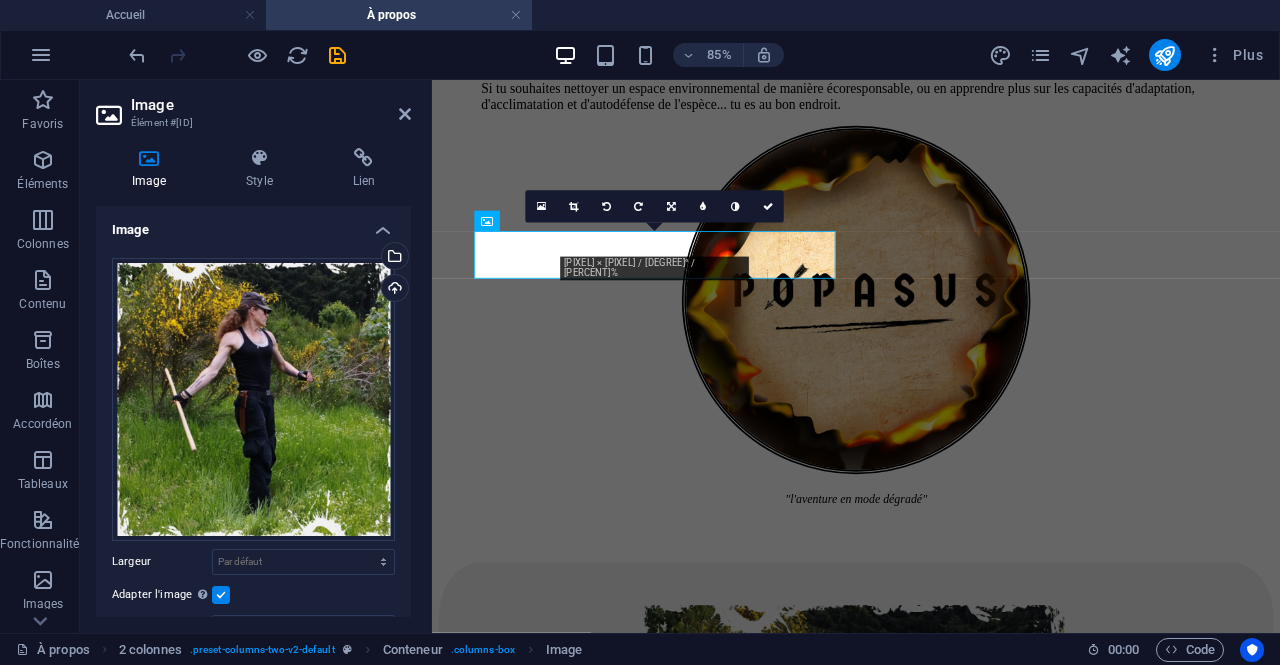 click at bounding box center [363, 694] 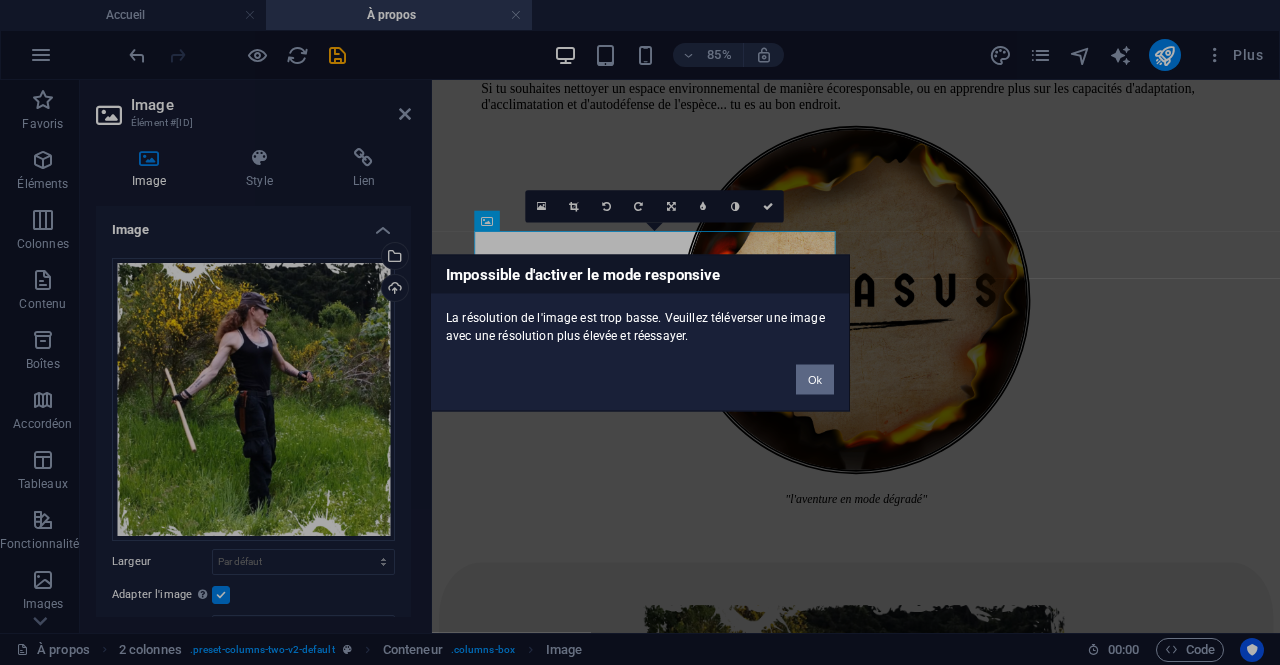 click on "Ok" at bounding box center (815, 379) 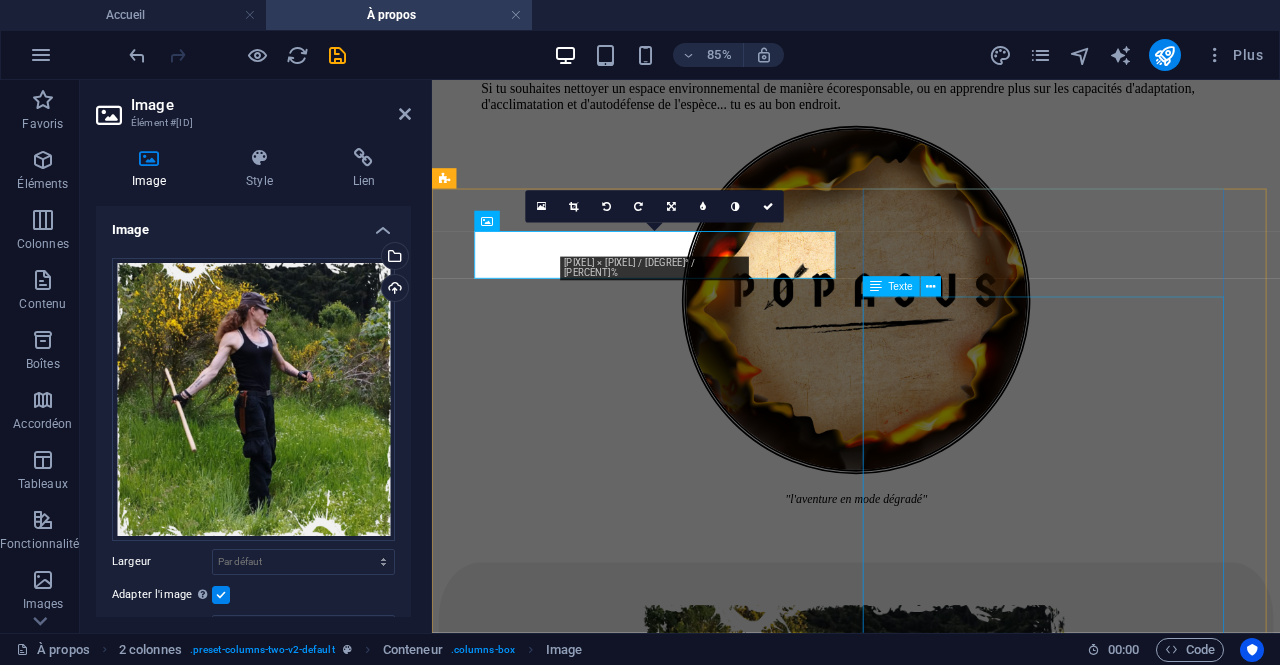 click on "Des rangs d'une unité d'élite à la vie de nomade en milieu naturel en passant par l'entrepreneuriat, je mène une existence dédiée au travail et à l'aventure. Avec la survie pour philosophie de vie. Trop sauvage pour la coercition, les croyances limitantes, les schèmes sociaux, les cases, je ne reconnais que la sacralité de la mission et la mise en œuvre de son exécution. But, moyens, motif. Mes credo : le dépassement et la pratique du biotope humain. L'opérationnalité par la force, l'honneur, l'ardeur, la souffrance, la préparation. Le devoir se choisit, le courage est de s'y tenir." at bounding box center [931, 1659] 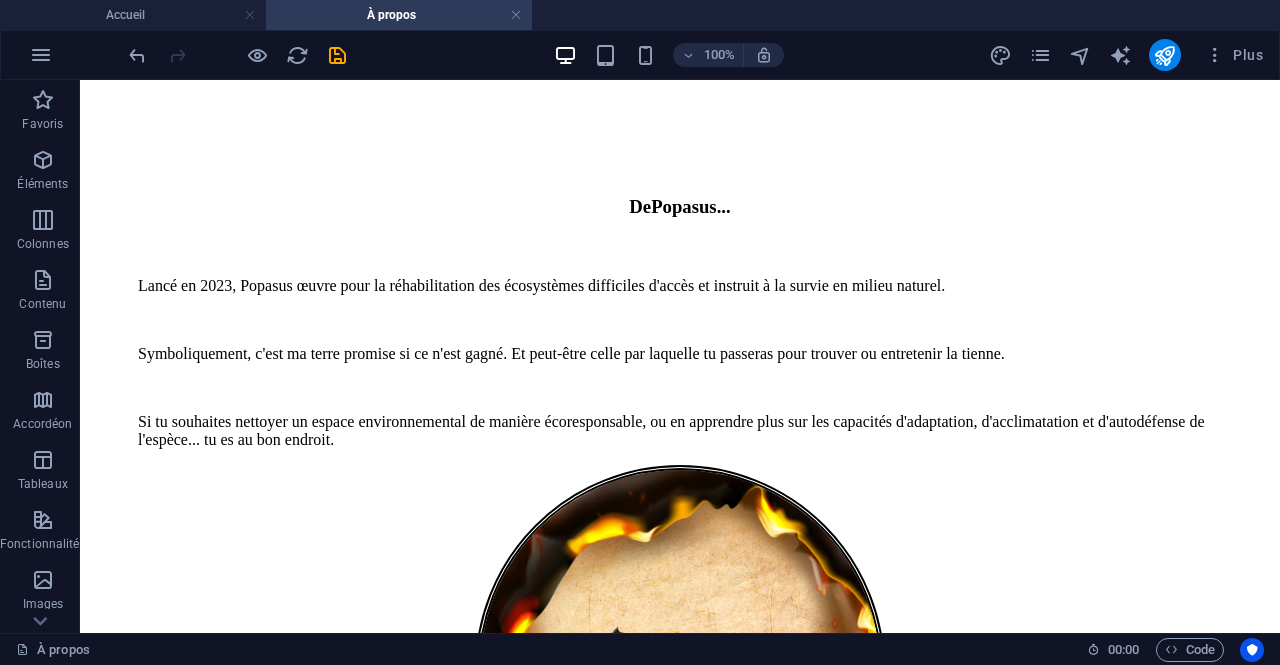 scroll, scrollTop: 287, scrollLeft: 0, axis: vertical 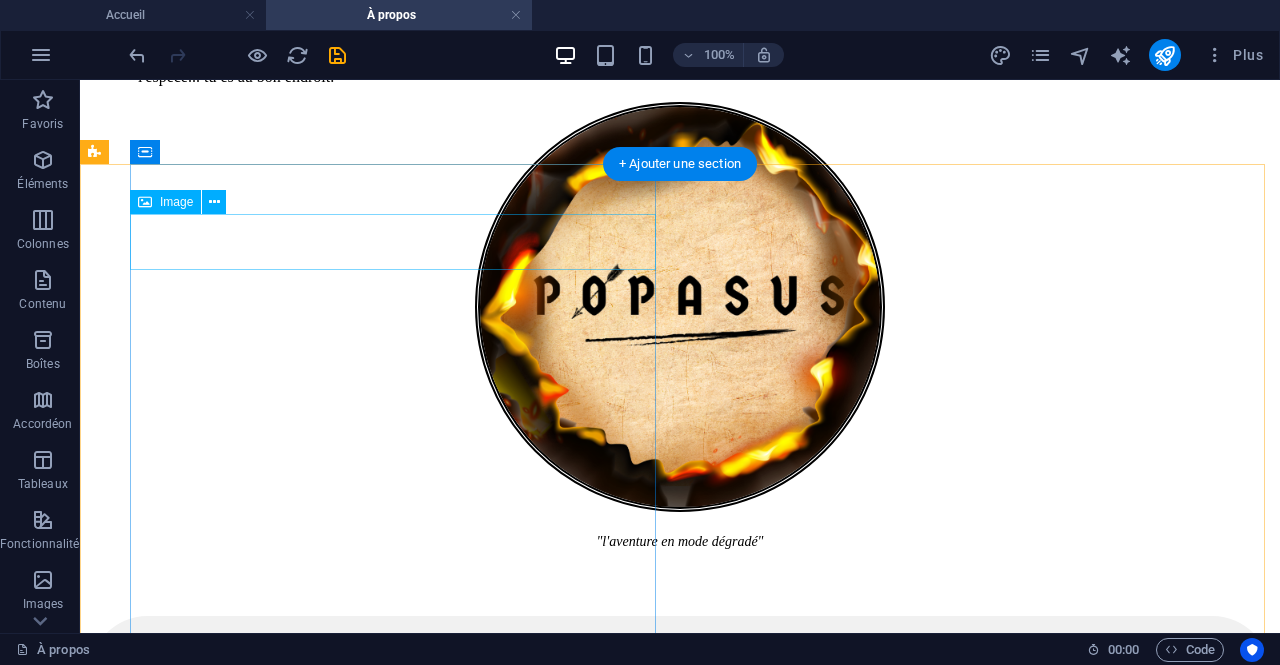 click on ""de la dégradation à la damnation"" at bounding box center (680, 935) 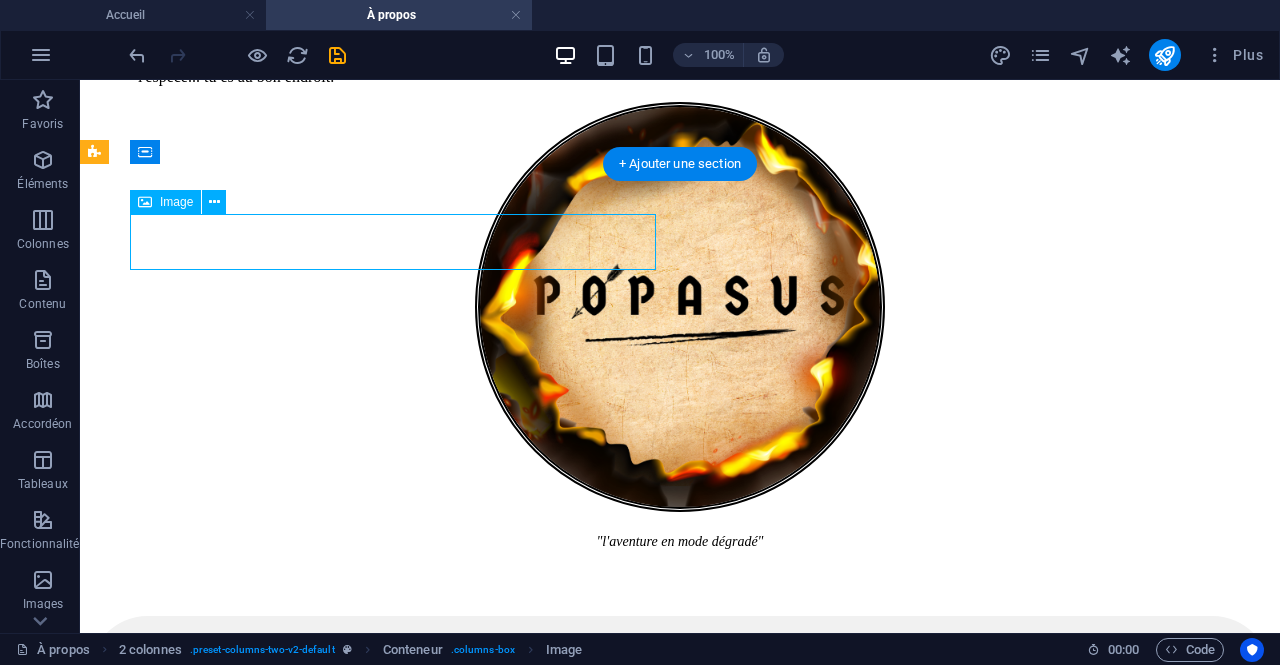 click on ""de la dégradation à la damnation"" at bounding box center [680, 935] 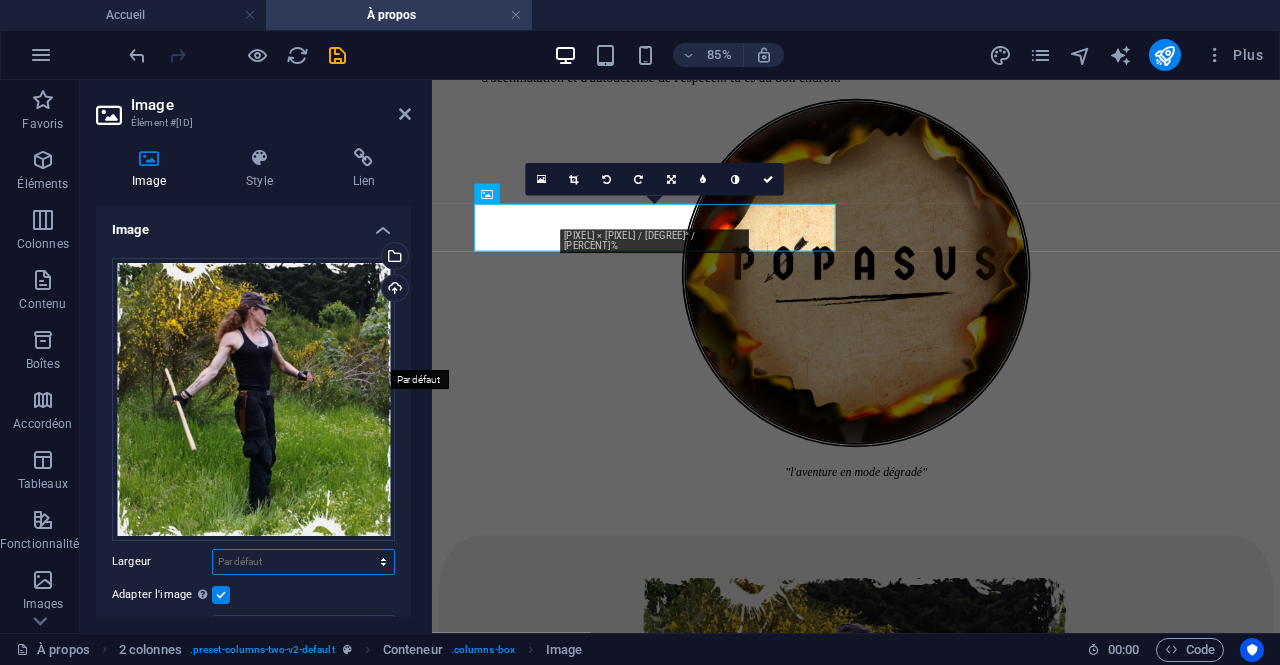 click on "Par défaut auto px rem % em vh vw" at bounding box center (303, 562) 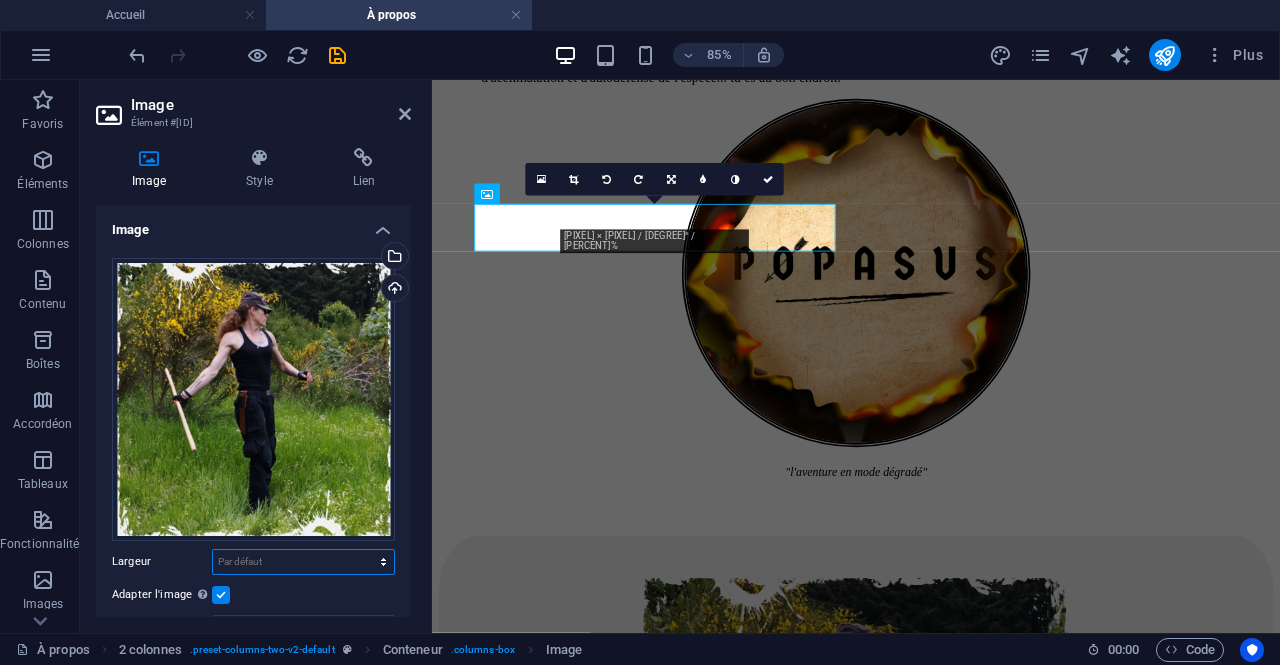 select on "px" 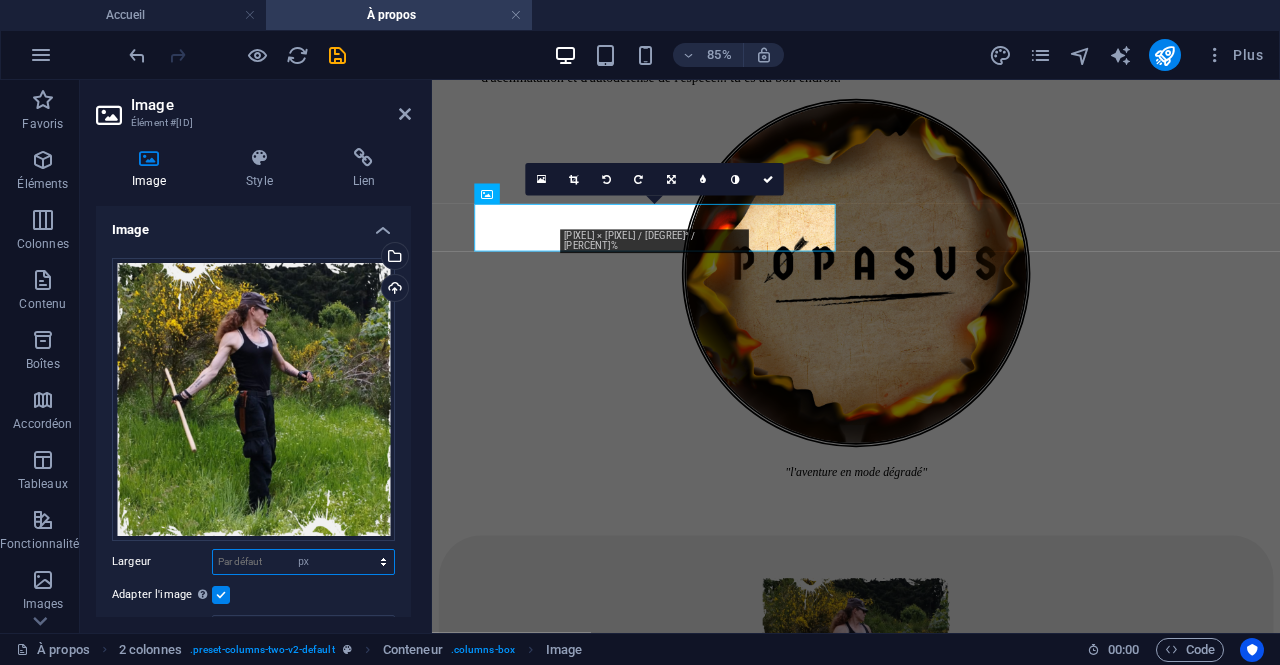 click on "Par défaut auto px rem % em vh vw" at bounding box center (303, 562) 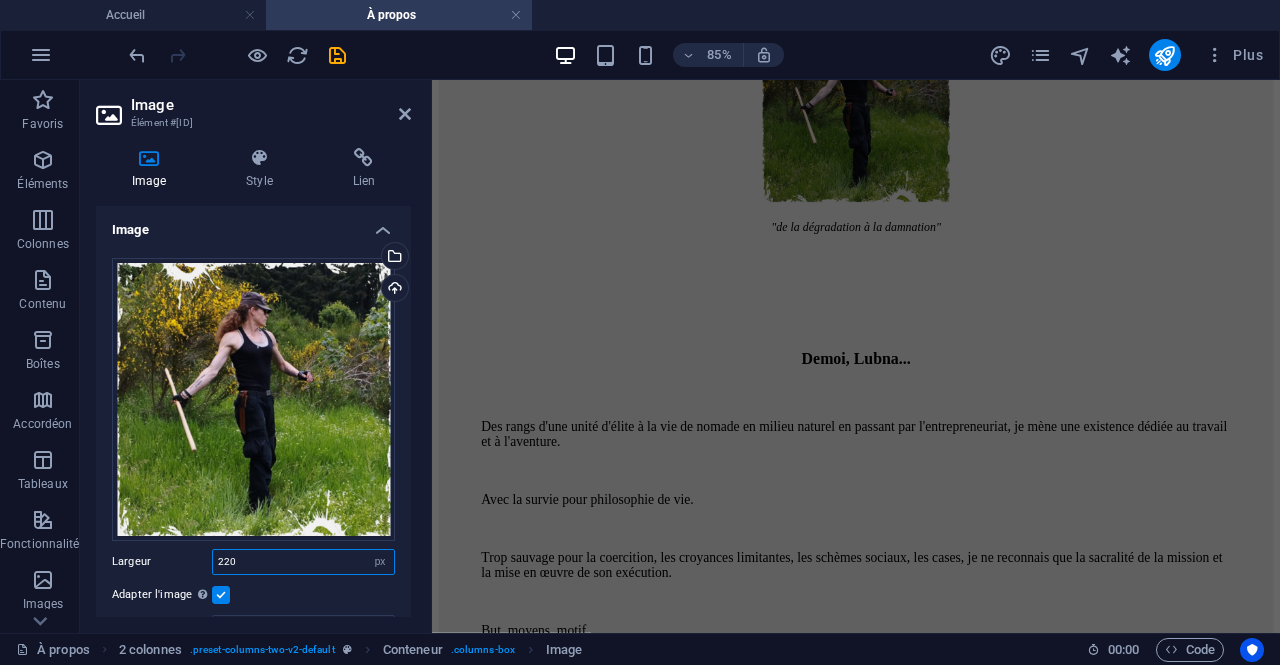 scroll, scrollTop: 1351, scrollLeft: 0, axis: vertical 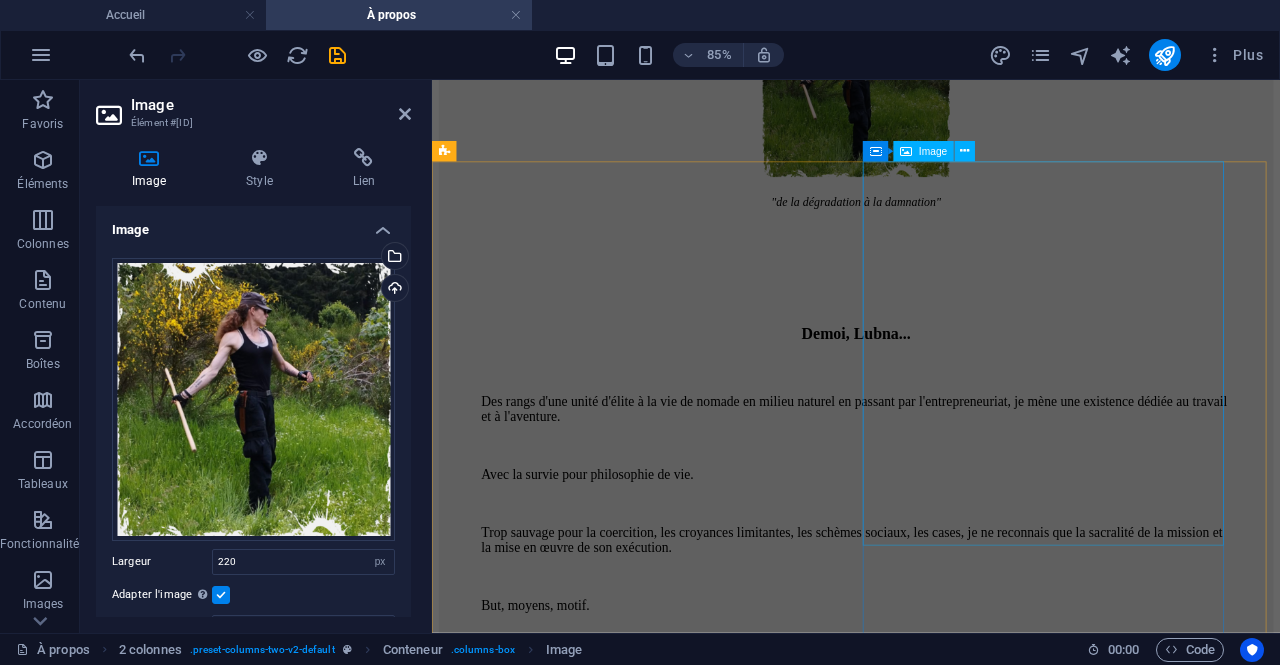 click on ""du ciel en enfer, de l'ombre à la lumière"" at bounding box center [931, 1718] 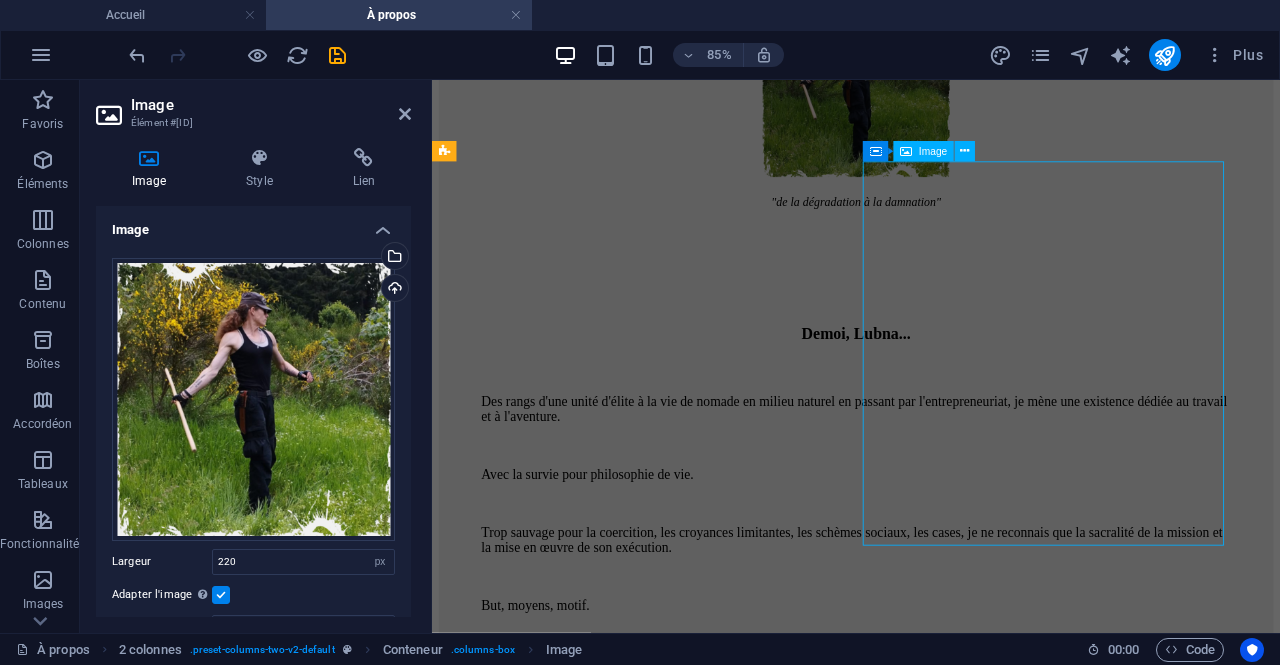click on ""du ciel en enfer, de l'ombre à la lumière"" at bounding box center [931, 1718] 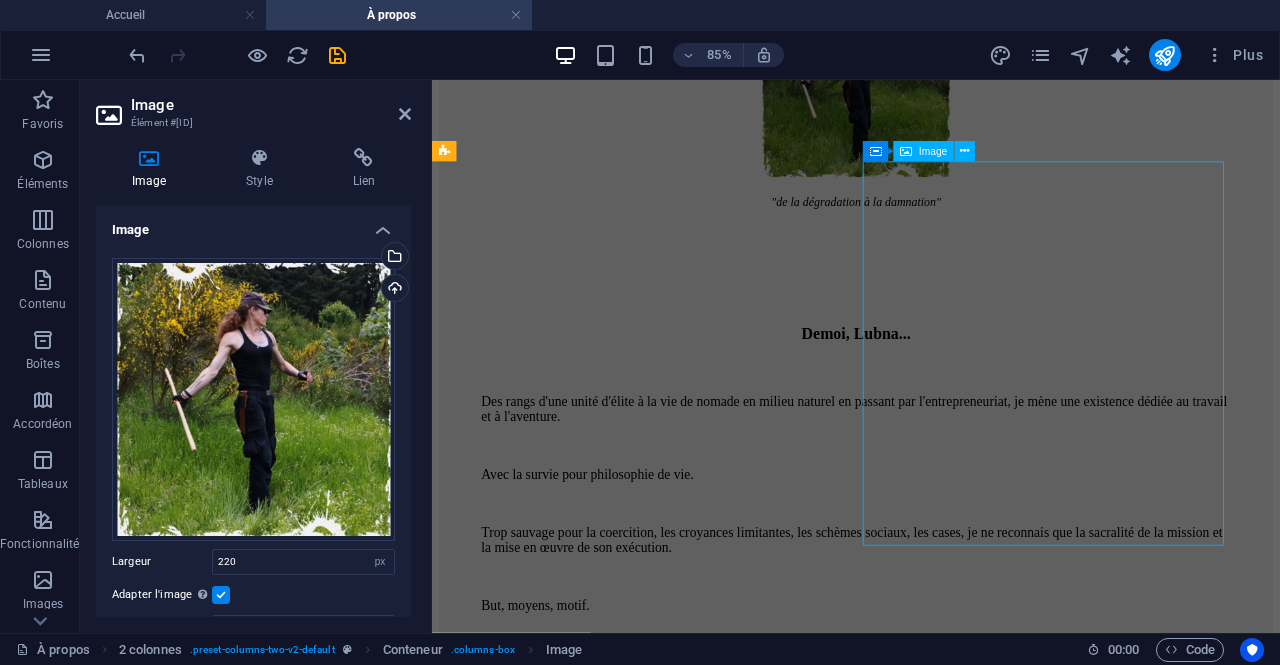 select on "px" 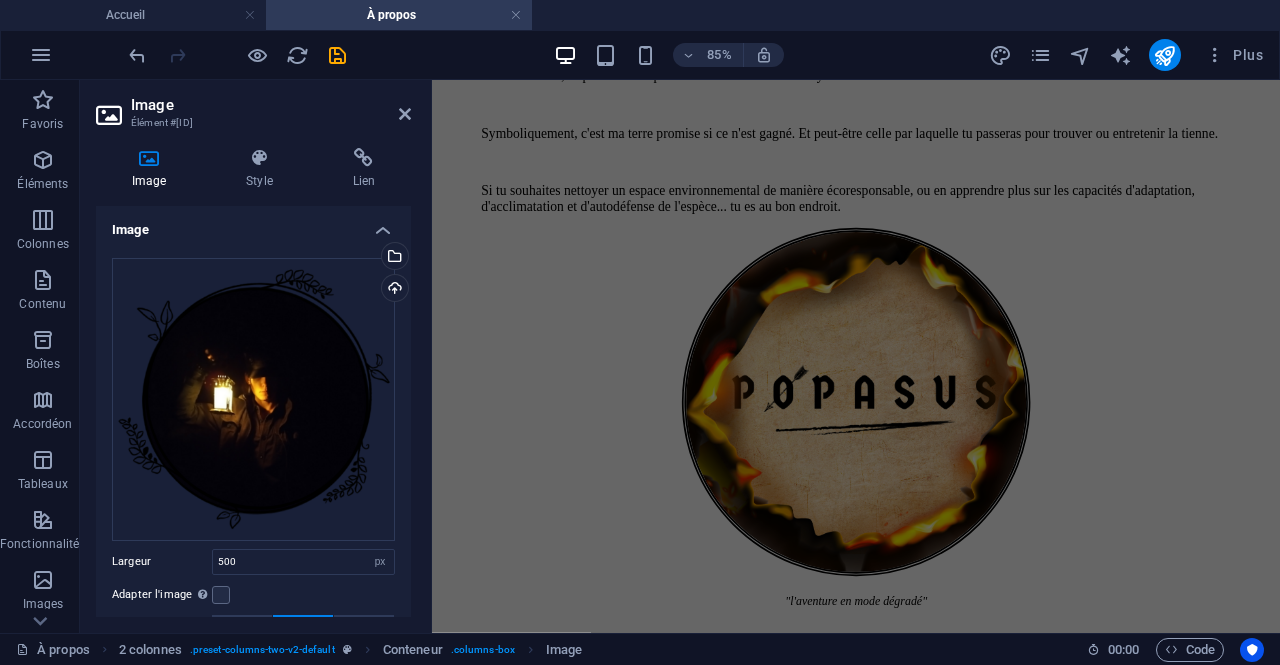 scroll, scrollTop: 514, scrollLeft: 0, axis: vertical 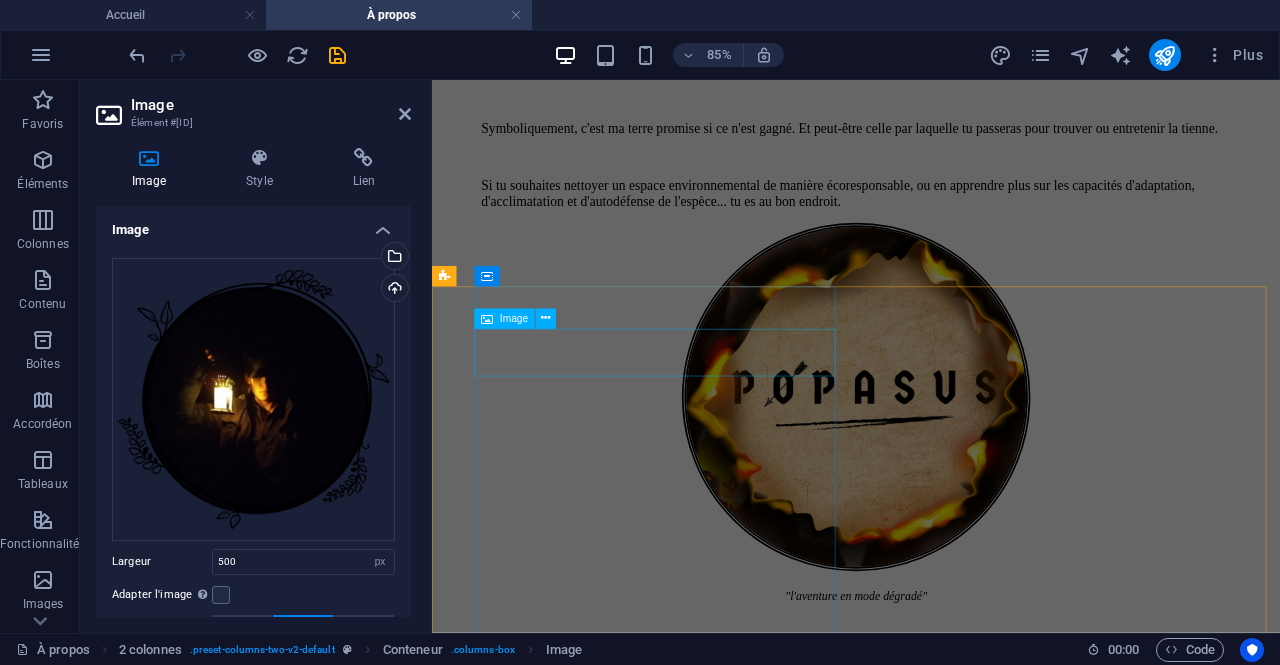 click on ""de la dégradation à la damnation"" at bounding box center [931, 941] 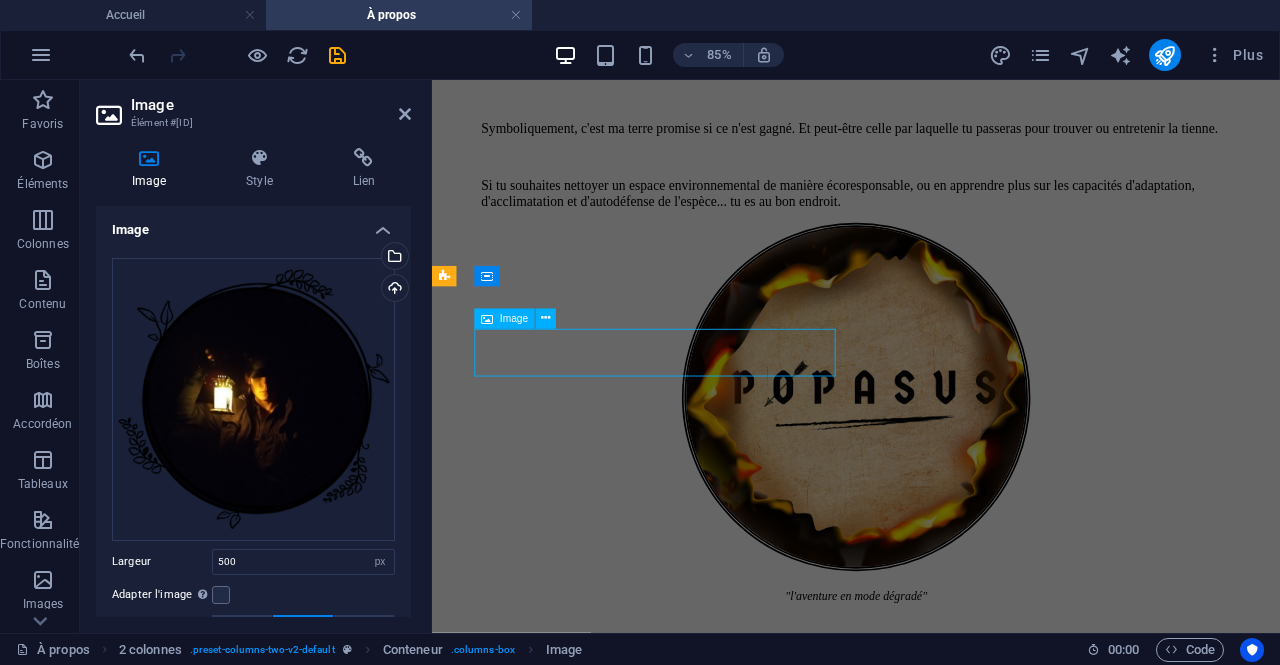 click on ""de la dégradation à la damnation"" at bounding box center [931, 941] 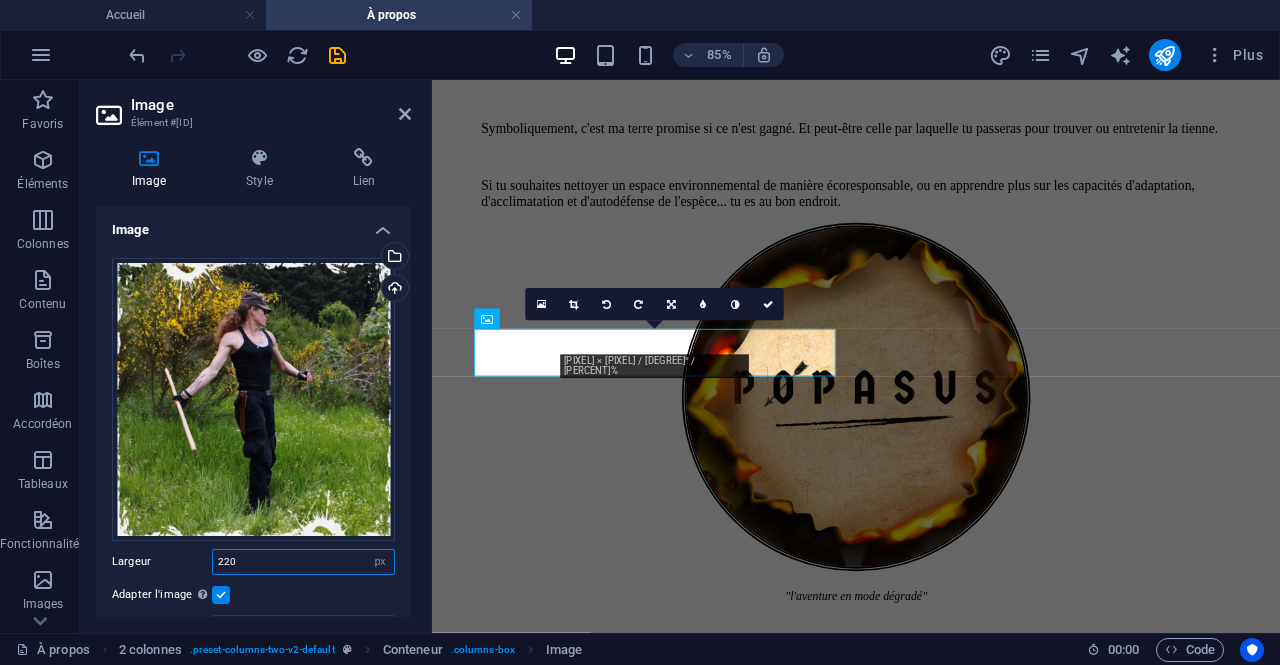 click on "220" at bounding box center (303, 562) 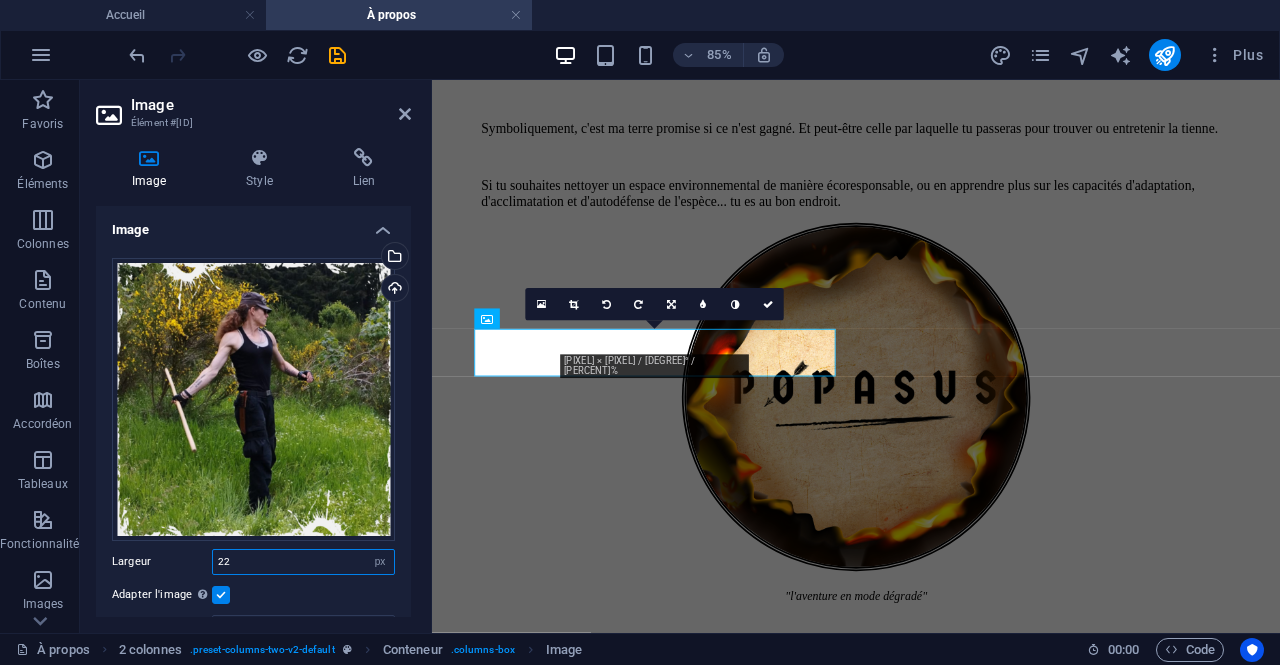 type on "2" 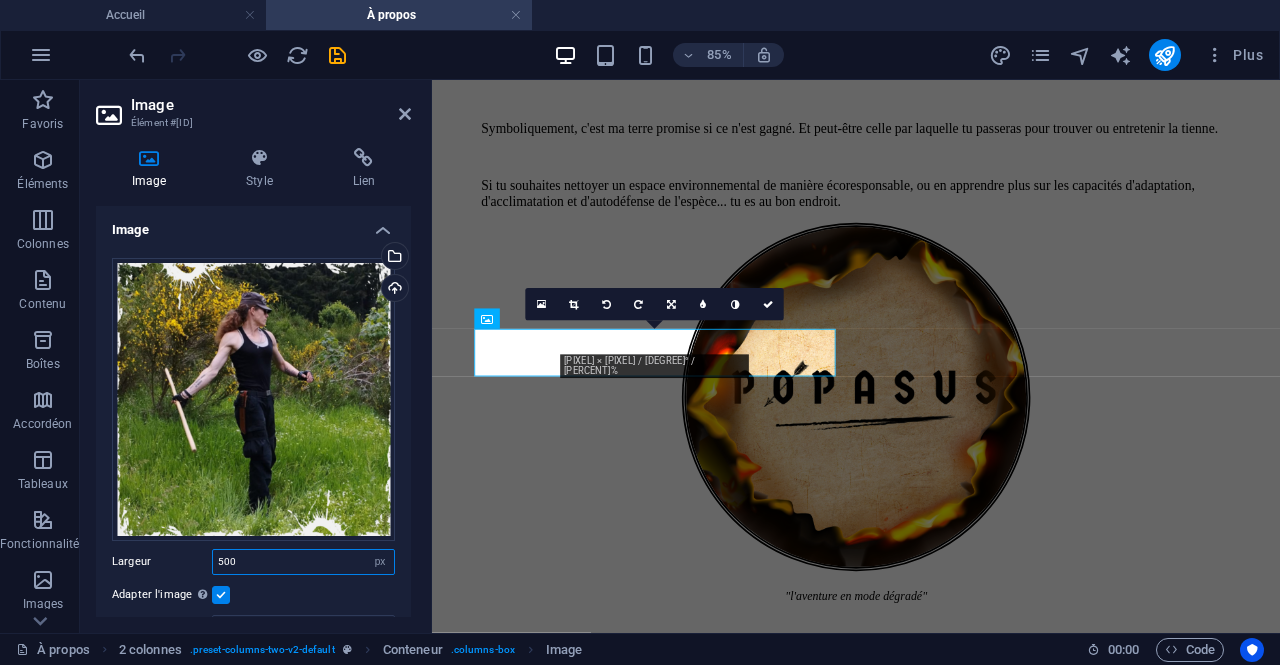 type on "500" 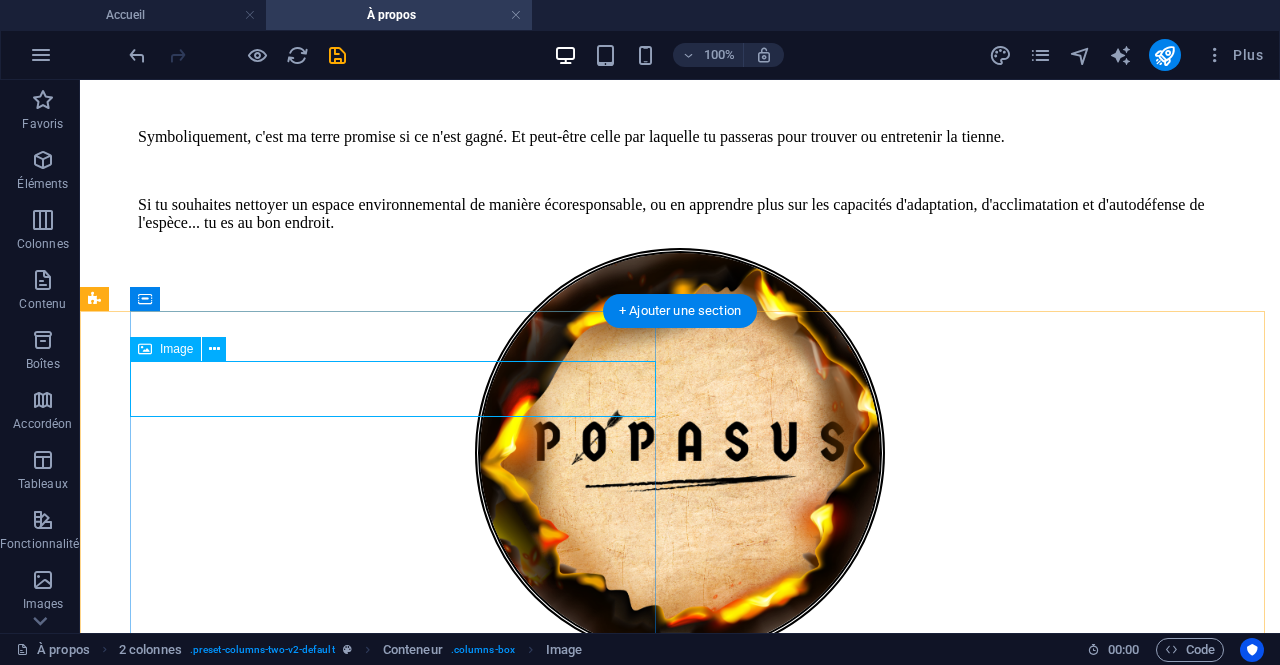 click on ""de la dégradation à la damnation"" at bounding box center (680, 1081) 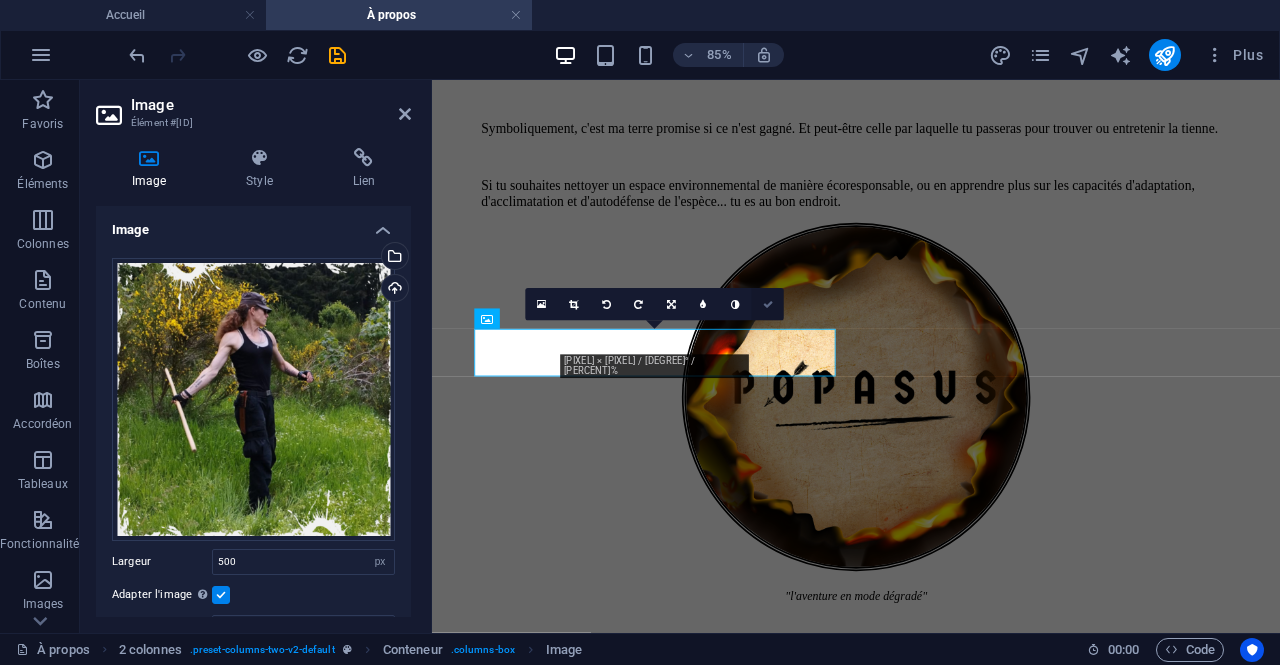 click at bounding box center (768, 304) 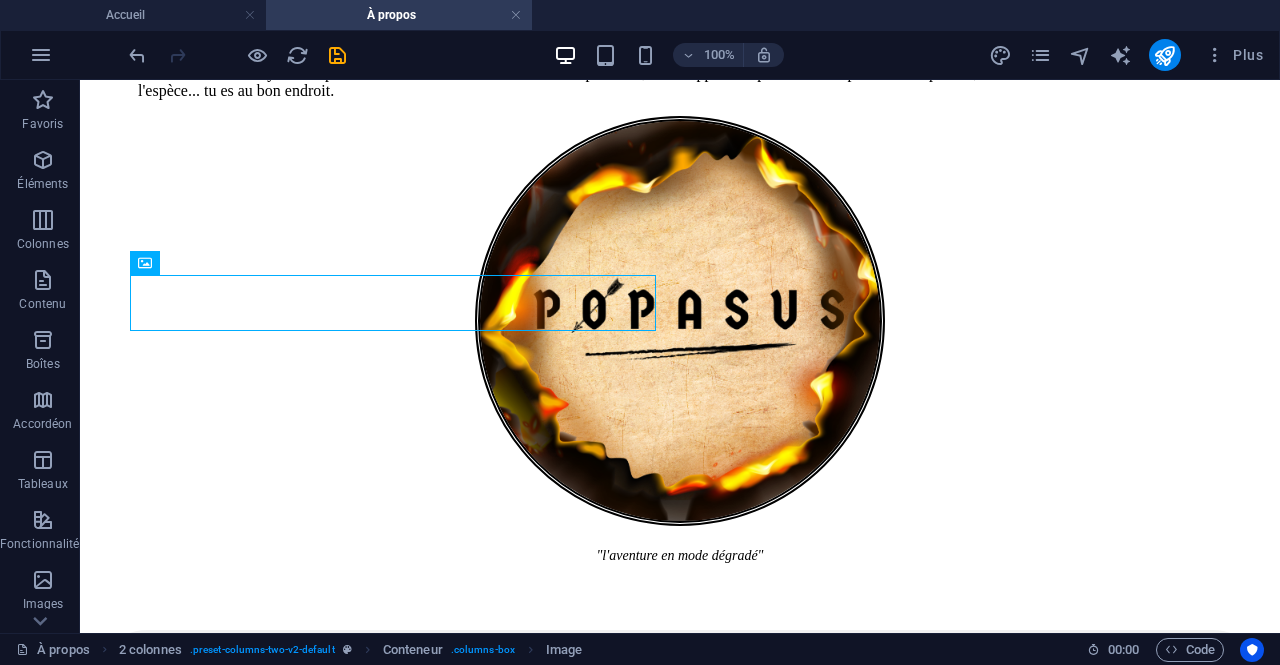 scroll, scrollTop: 589, scrollLeft: 0, axis: vertical 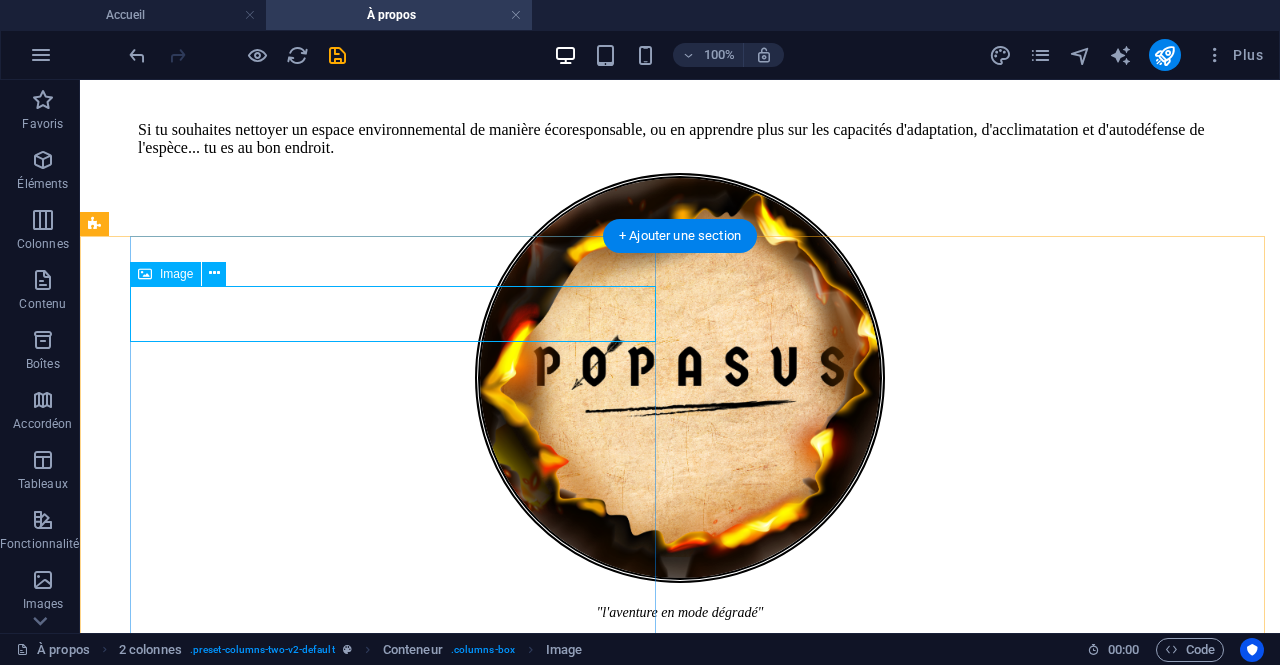 click on ""de la dégradation à la damnation"" at bounding box center [680, 1006] 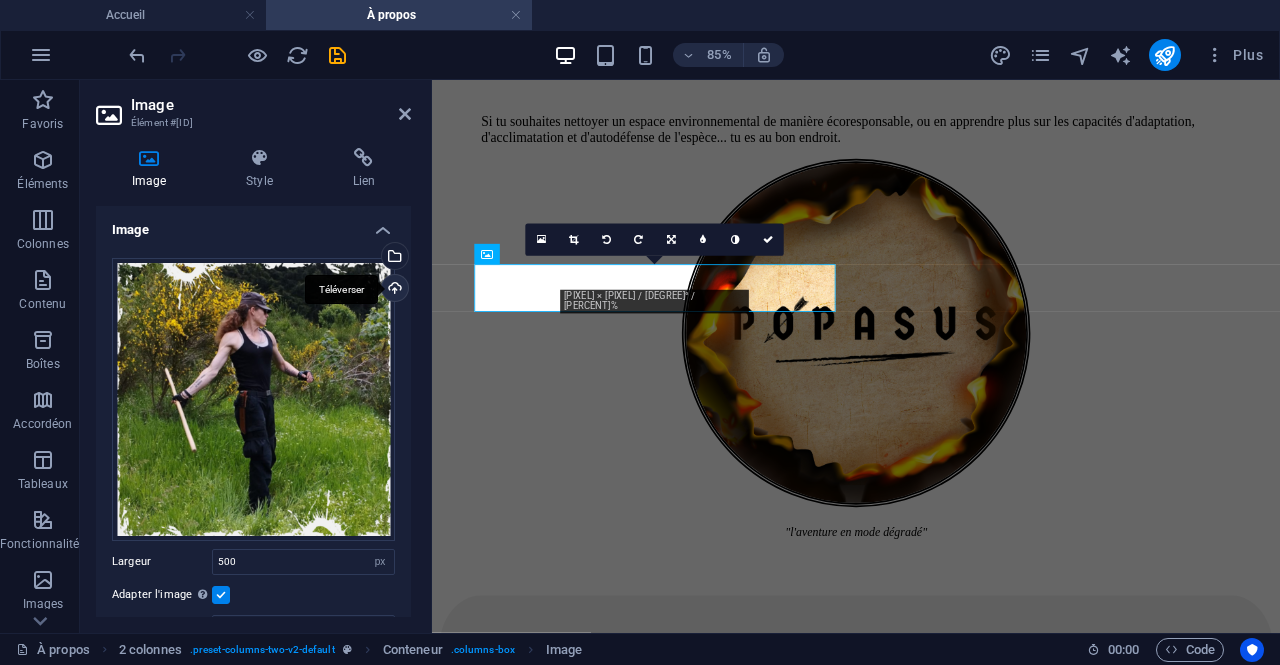 click on "Téléverser" at bounding box center [393, 290] 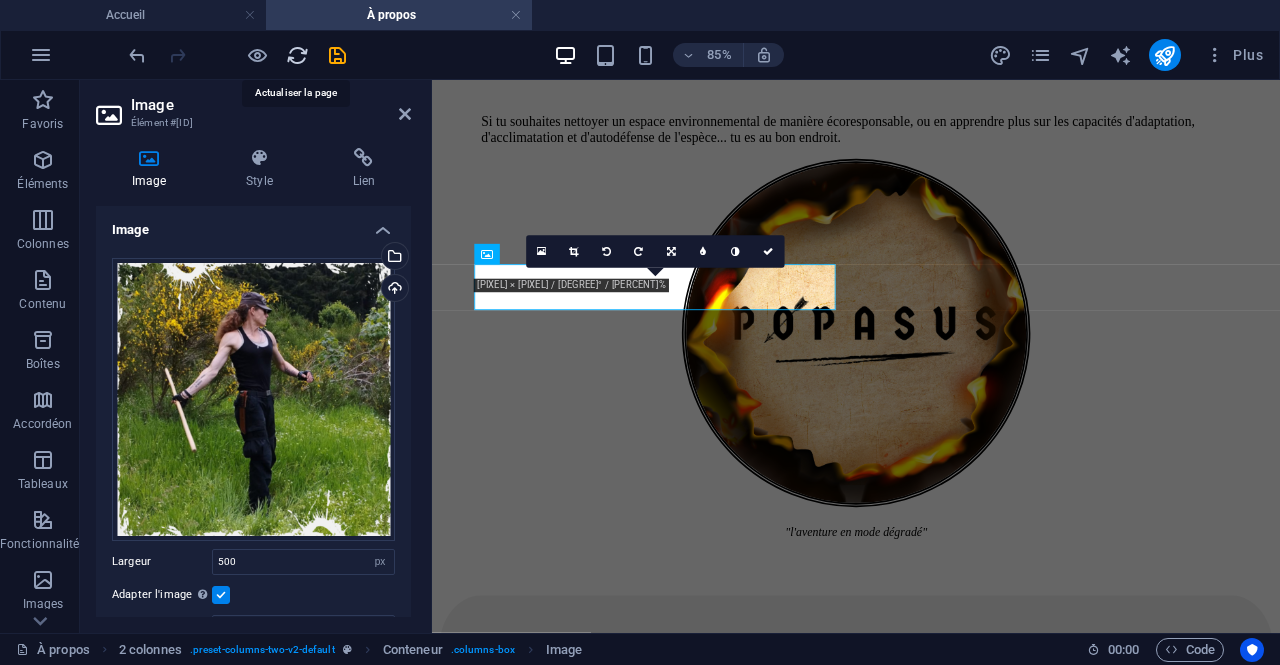 drag, startPoint x: 302, startPoint y: 47, endPoint x: 608, endPoint y: 39, distance: 306.10455 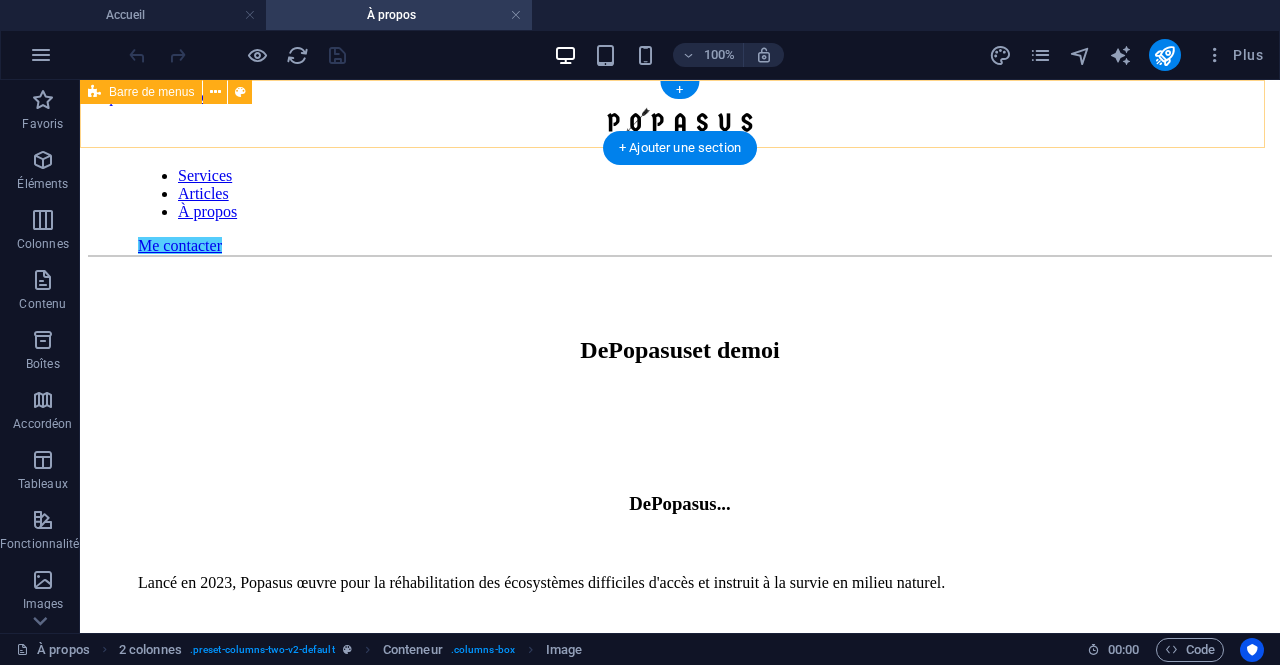 scroll, scrollTop: 0, scrollLeft: 0, axis: both 